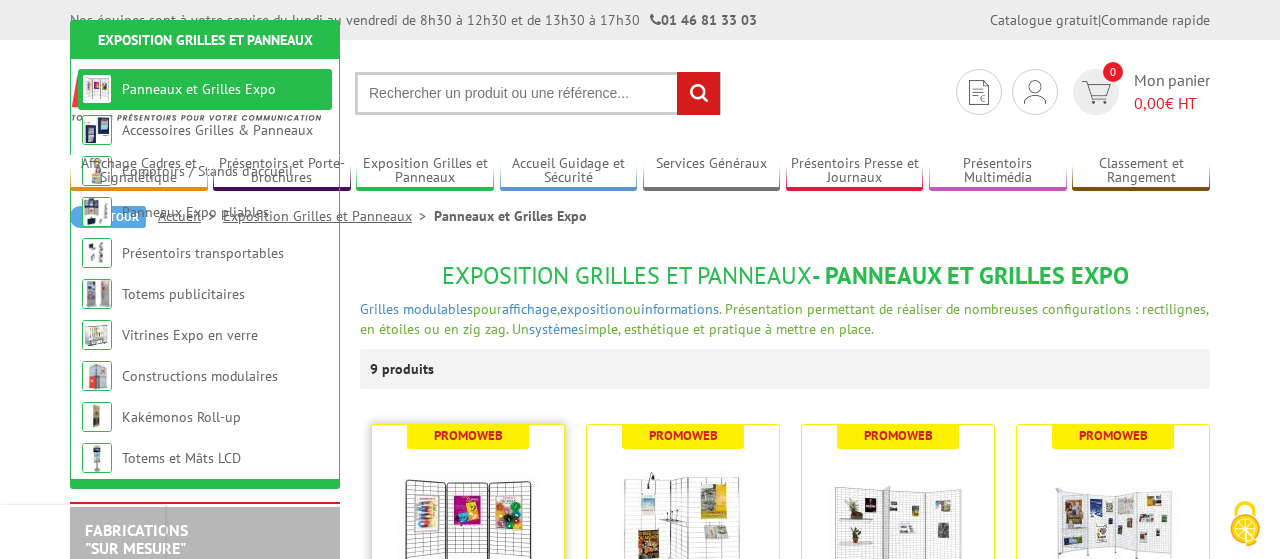 scroll, scrollTop: 286, scrollLeft: 0, axis: vertical 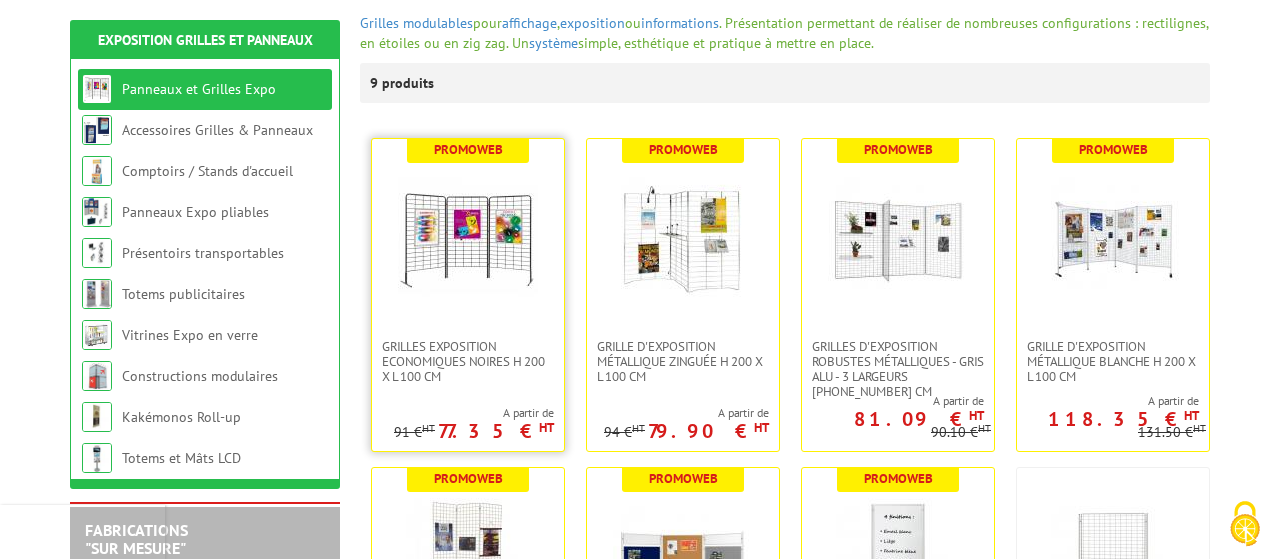 click at bounding box center (468, 239) 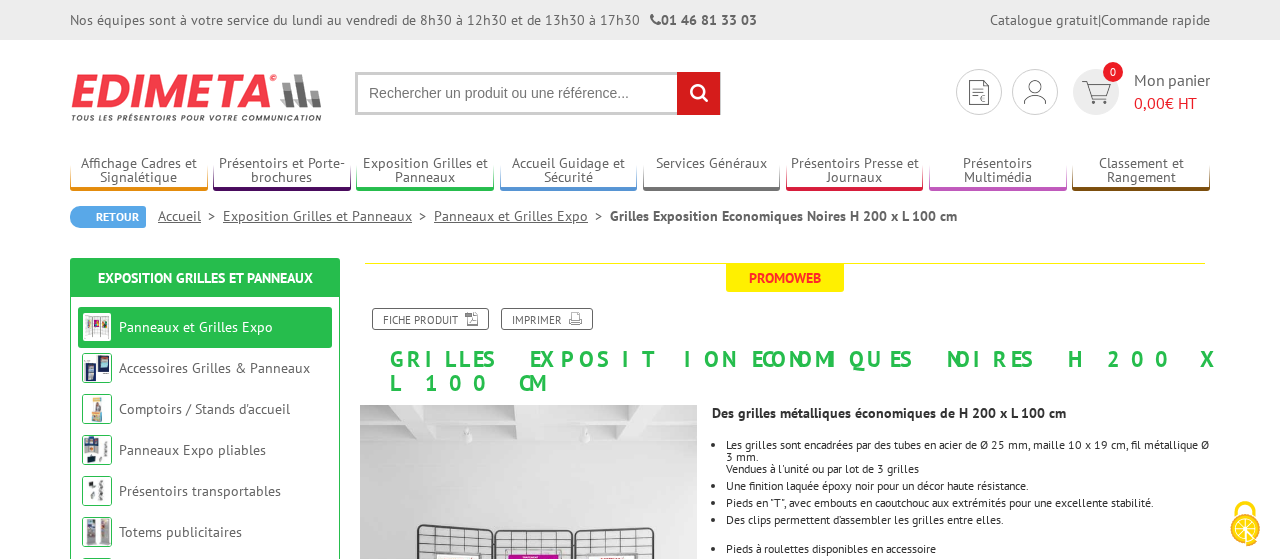 scroll, scrollTop: 0, scrollLeft: 0, axis: both 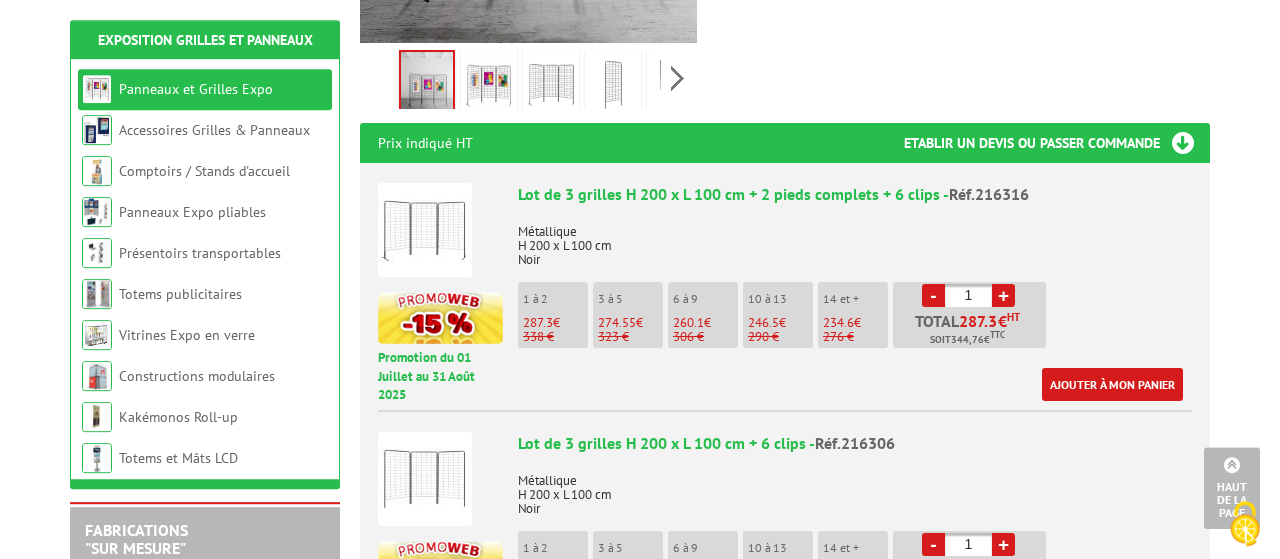 click on "234.6" at bounding box center (538, 322) 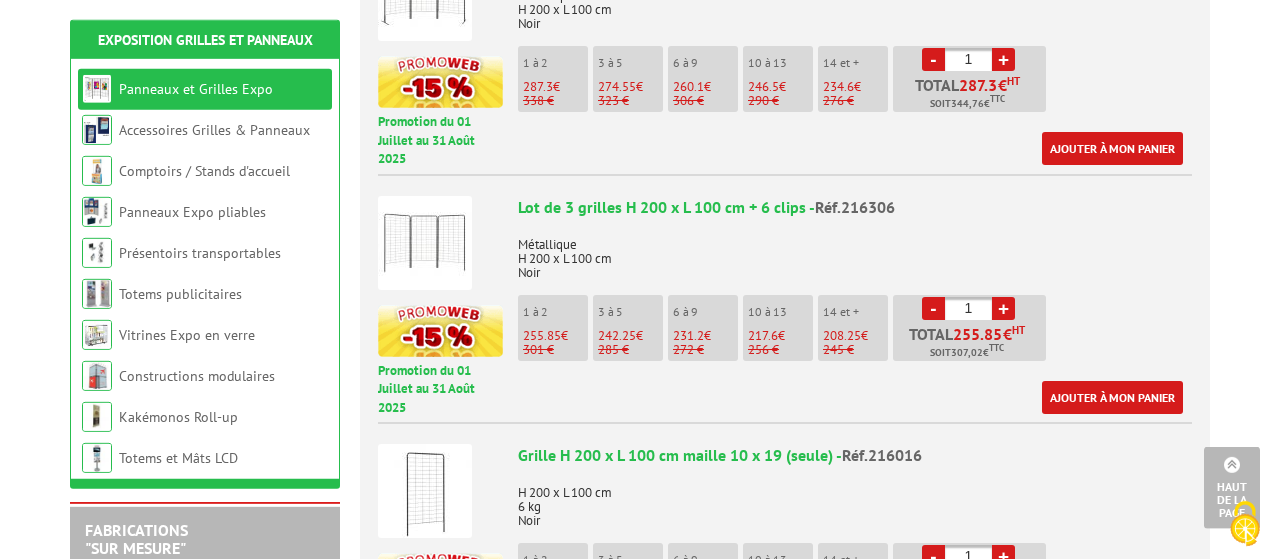 scroll, scrollTop: 955, scrollLeft: 0, axis: vertical 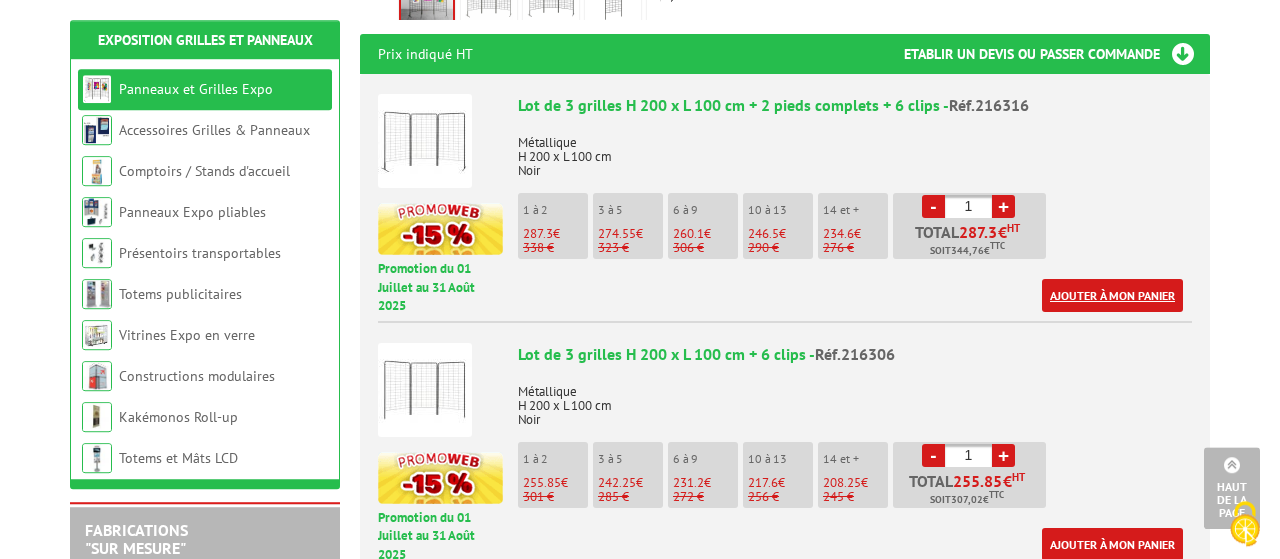 click on "Ajouter à mon panier" at bounding box center [1112, 295] 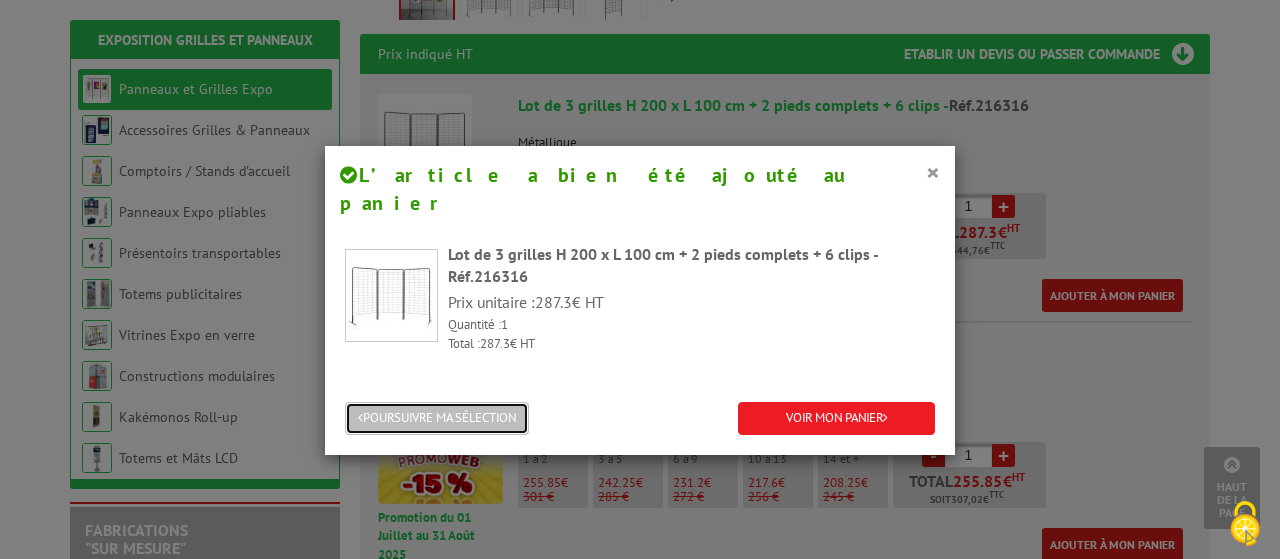 click on "POURSUIVRE MA SÉLECTION" at bounding box center (437, 418) 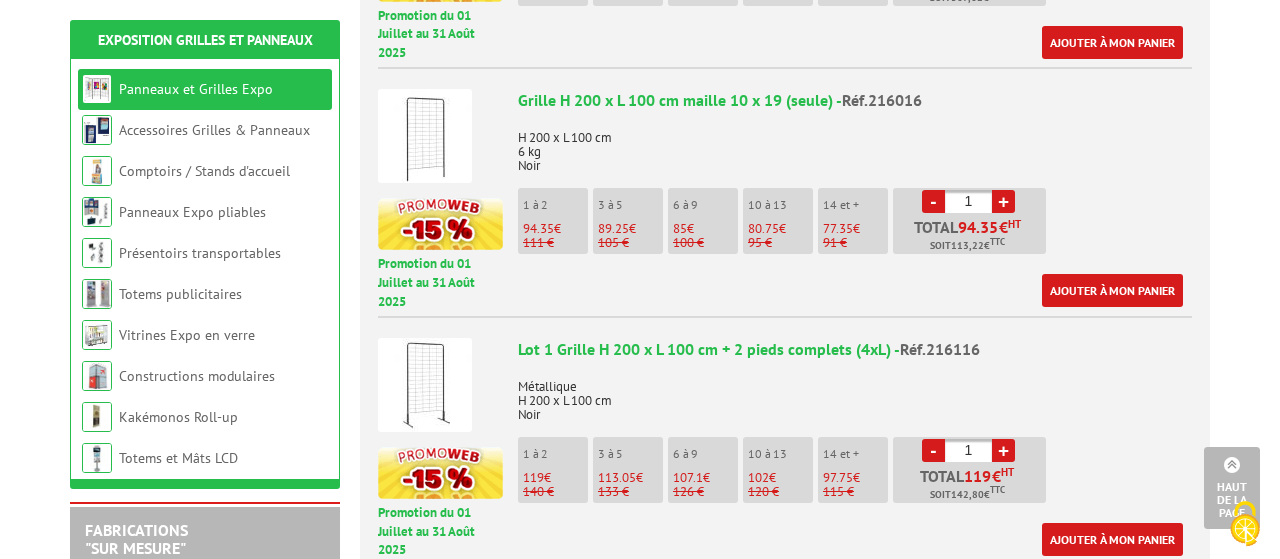 scroll, scrollTop: 1310, scrollLeft: 0, axis: vertical 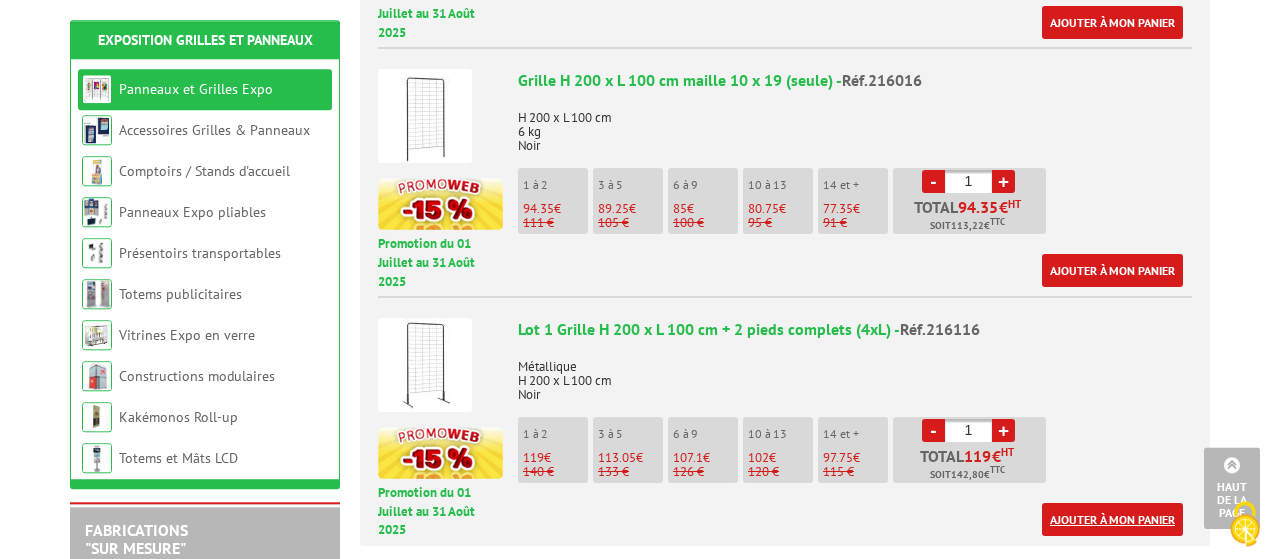 click on "Ajouter à mon panier" at bounding box center (1112, 519) 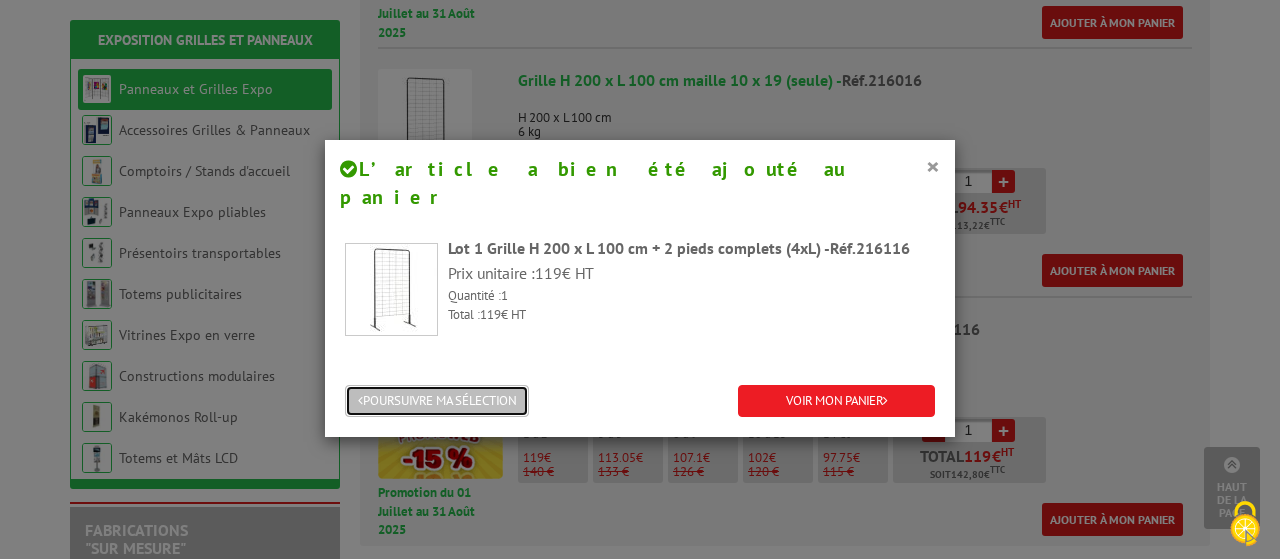 click on "POURSUIVRE MA SÉLECTION" at bounding box center (437, 401) 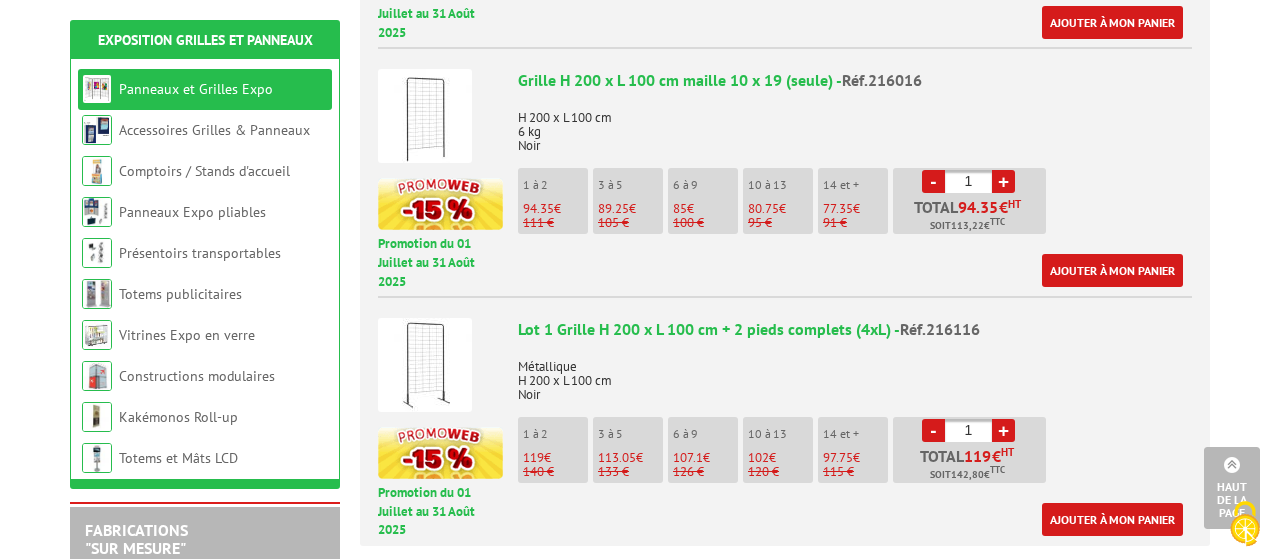 click on "+" at bounding box center (1003, 181) 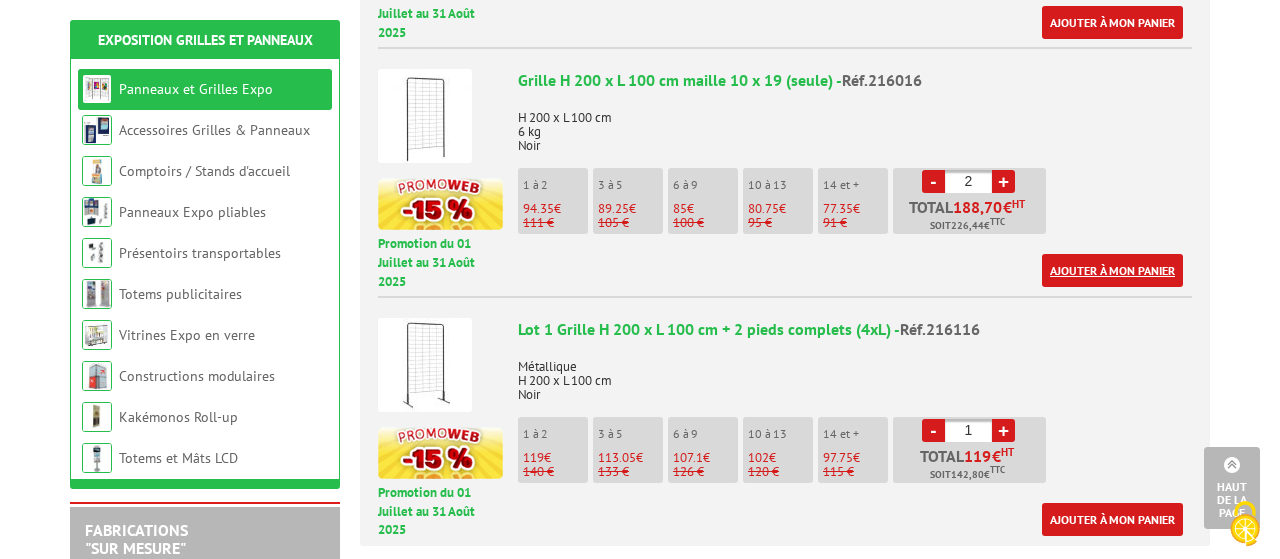 click on "Ajouter à mon panier" at bounding box center [1112, 270] 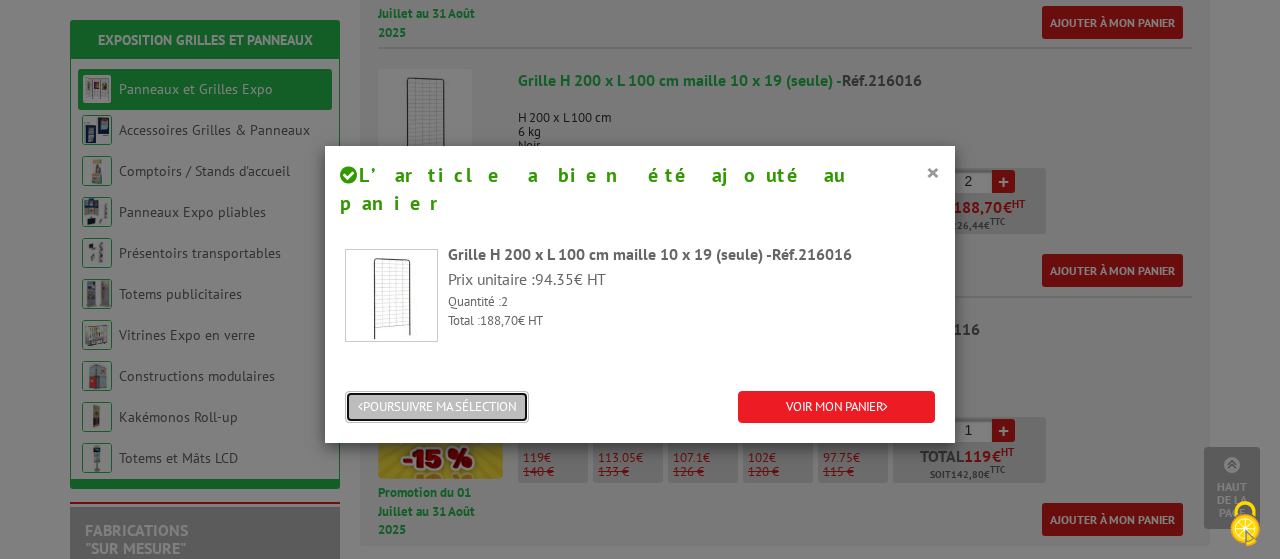 click on "POURSUIVRE MA SÉLECTION" at bounding box center [437, 407] 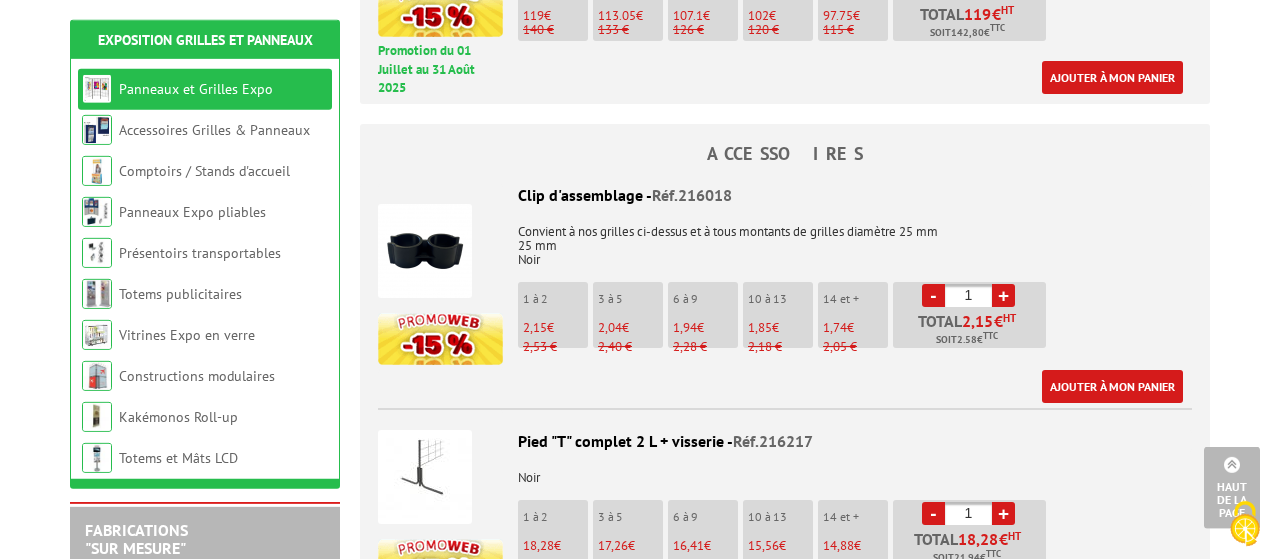 scroll, scrollTop: 1762, scrollLeft: 0, axis: vertical 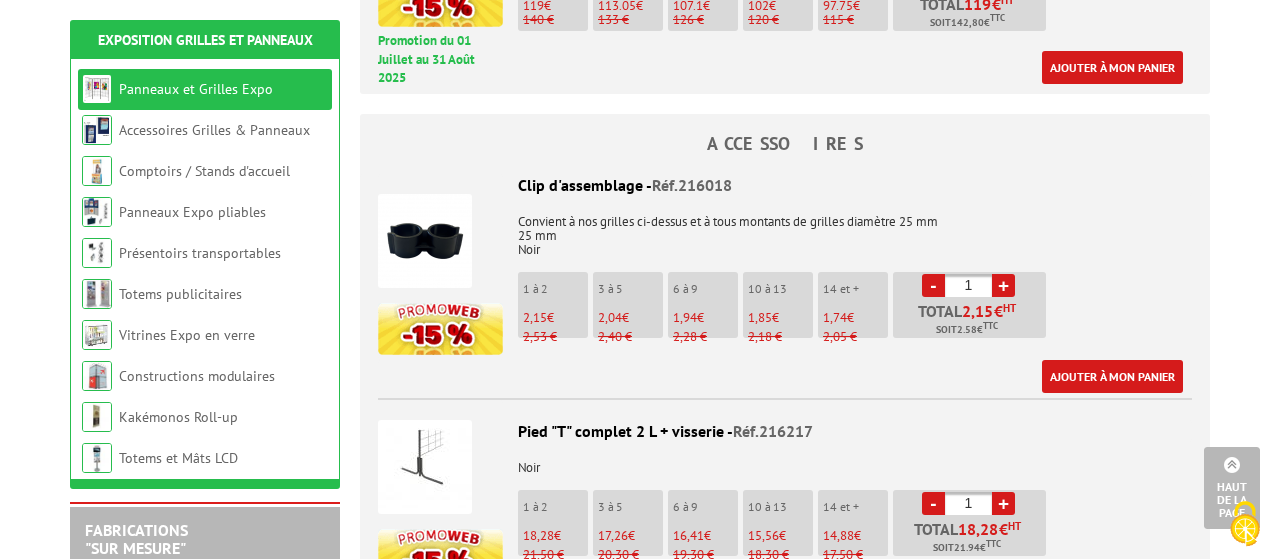 click on "+" at bounding box center (1003, 285) 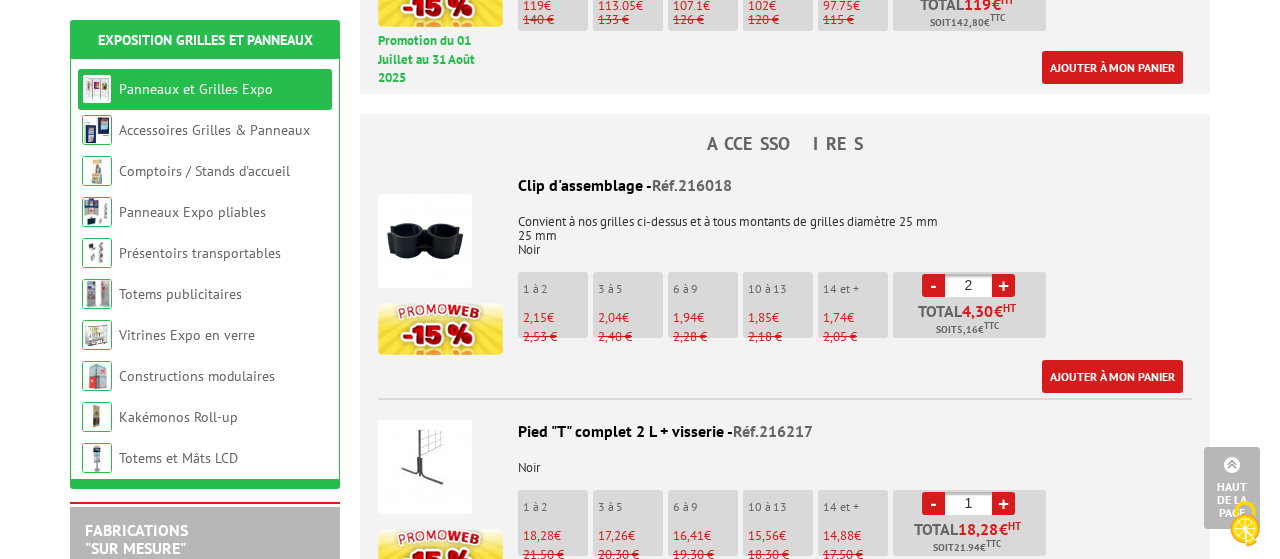 click on "+" at bounding box center (1003, 285) 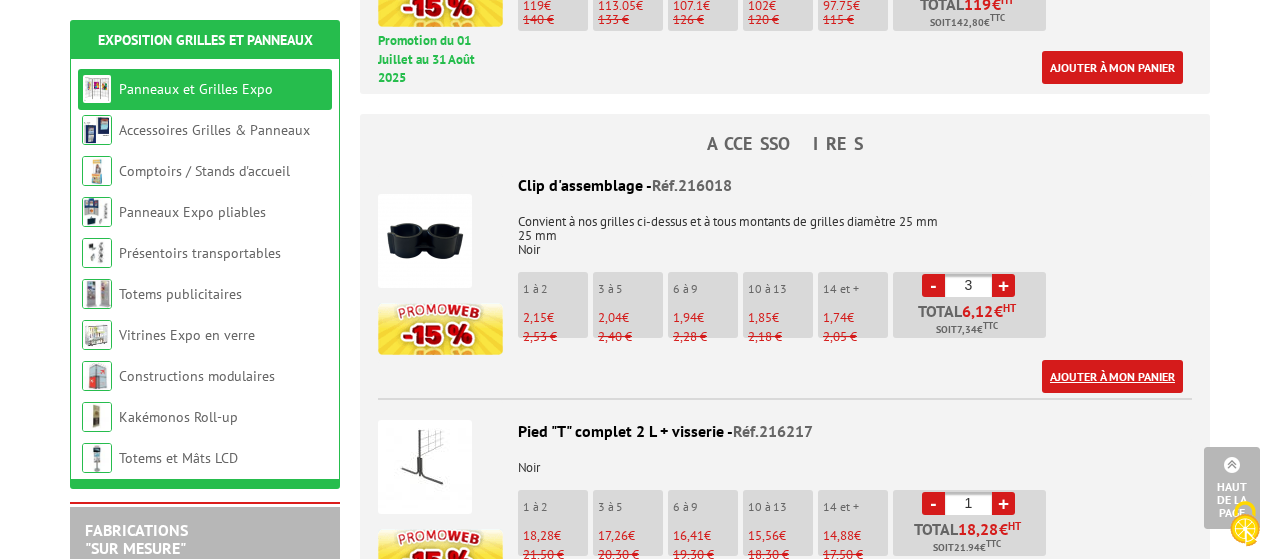 click on "Ajouter à mon panier" at bounding box center [1112, 376] 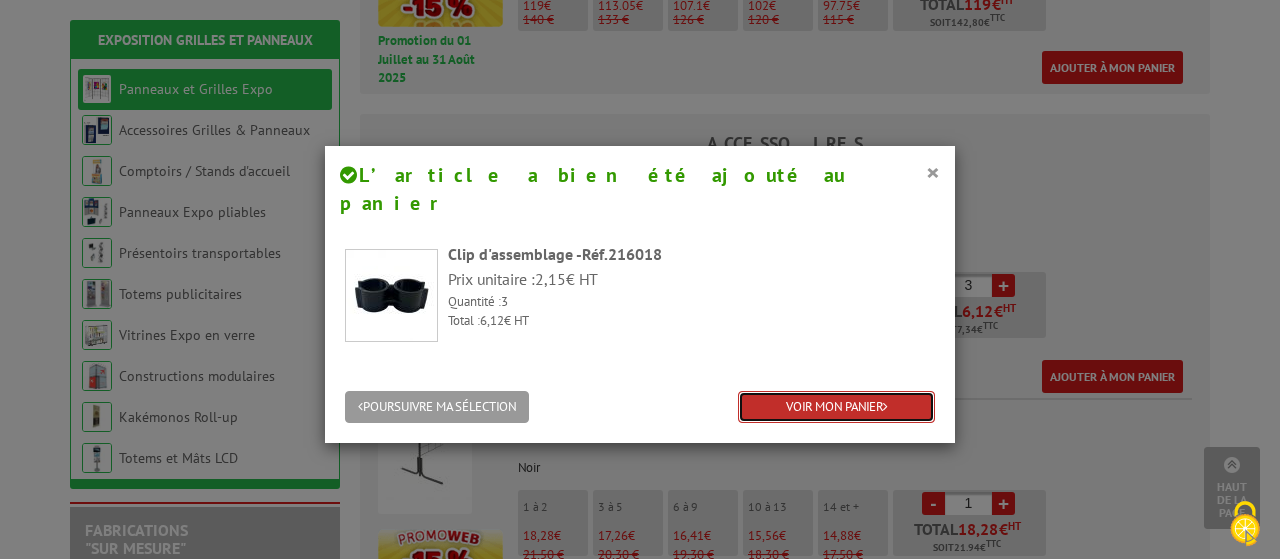 click on "VOIR MON PANIER" at bounding box center [836, 407] 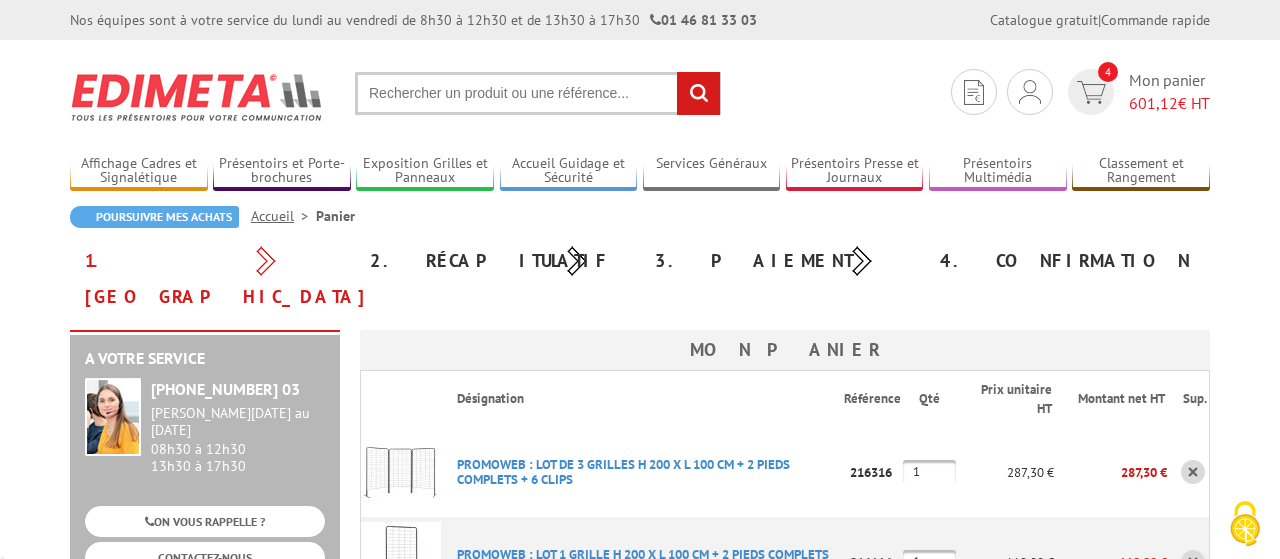 scroll, scrollTop: 0, scrollLeft: 0, axis: both 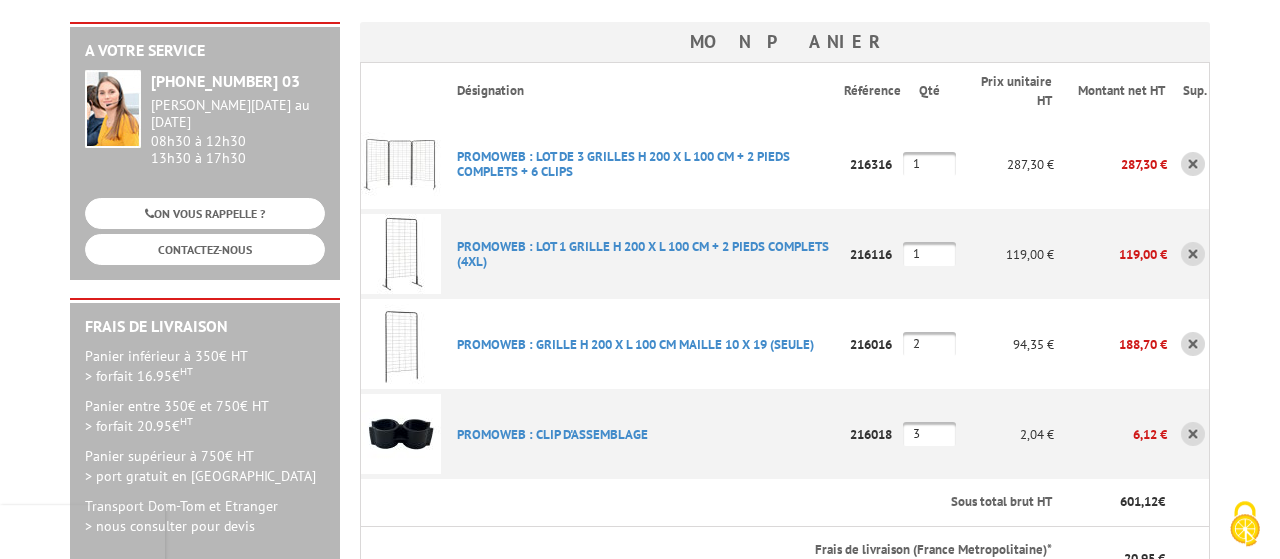 click at bounding box center [1193, 344] 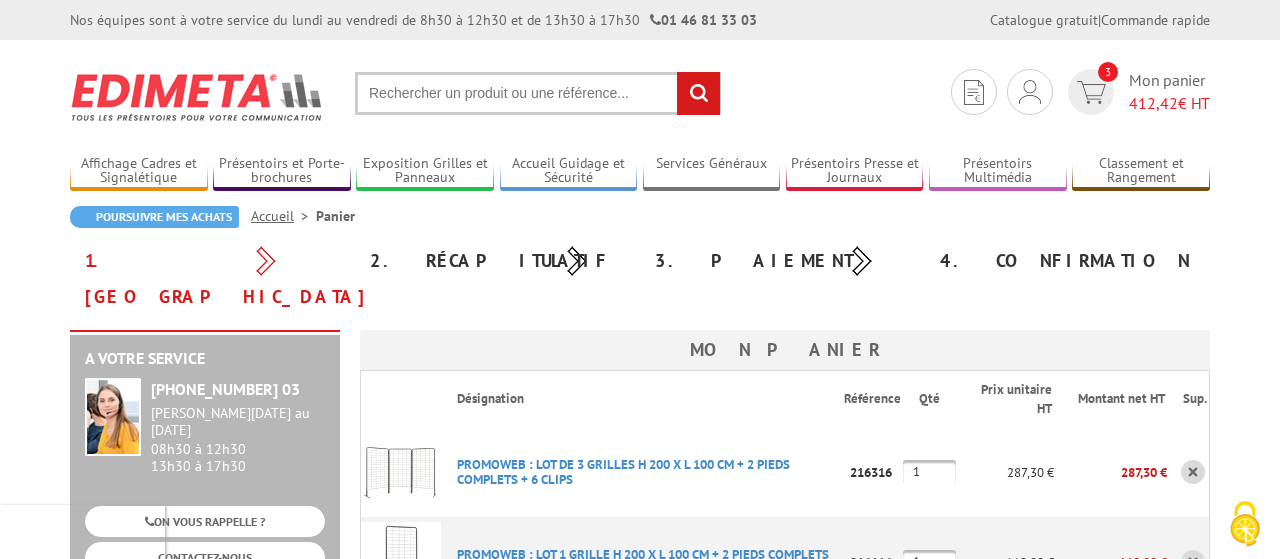 scroll, scrollTop: 0, scrollLeft: 0, axis: both 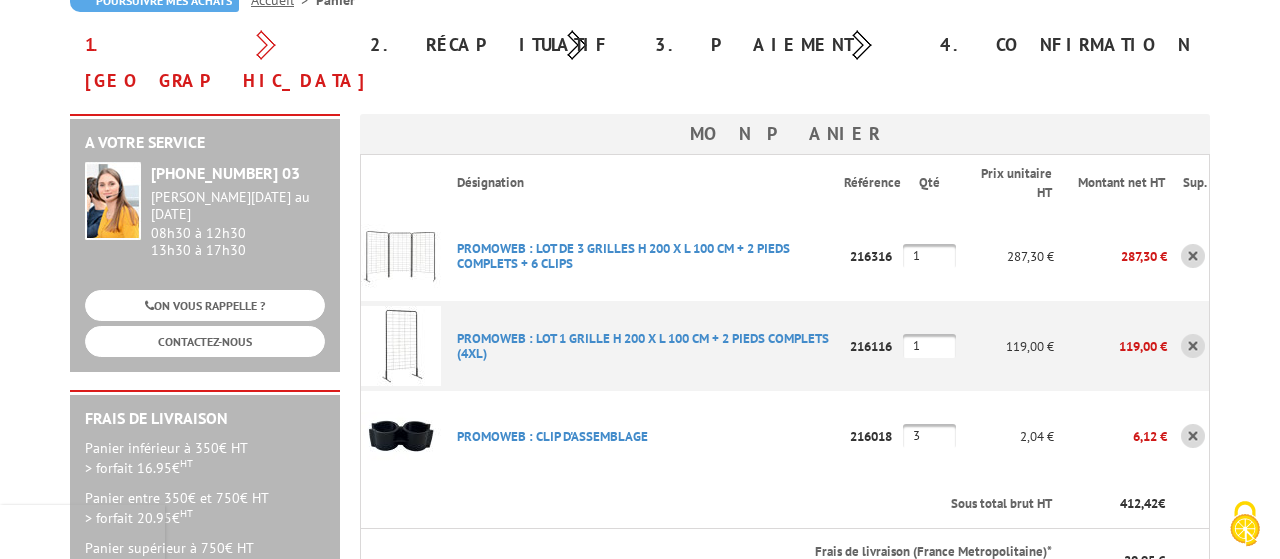 click on "1" at bounding box center (929, 346) 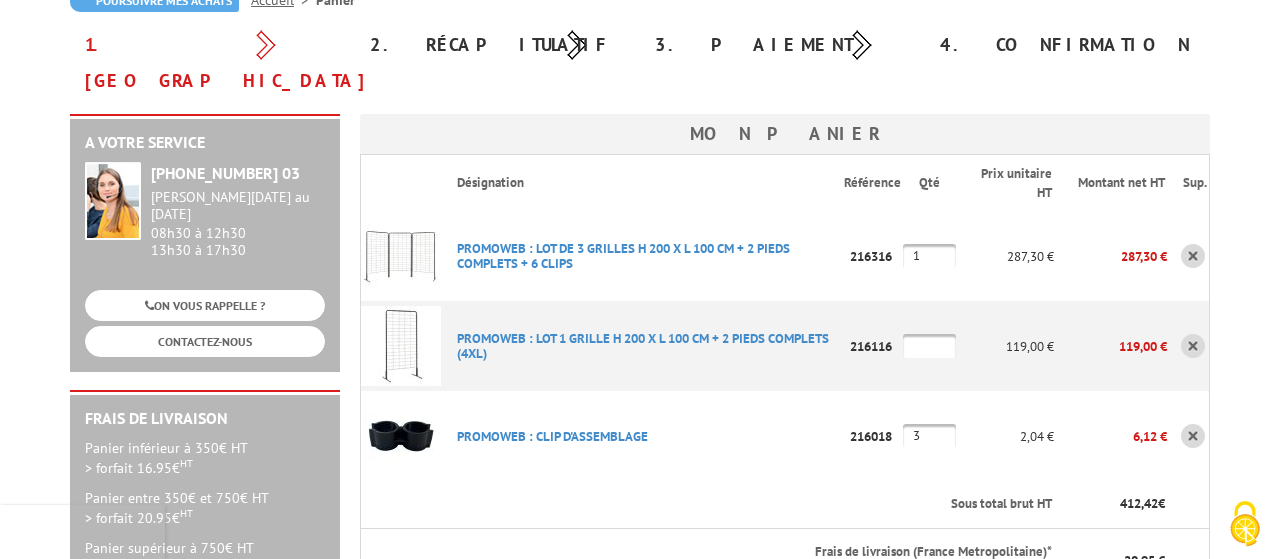 type on """ 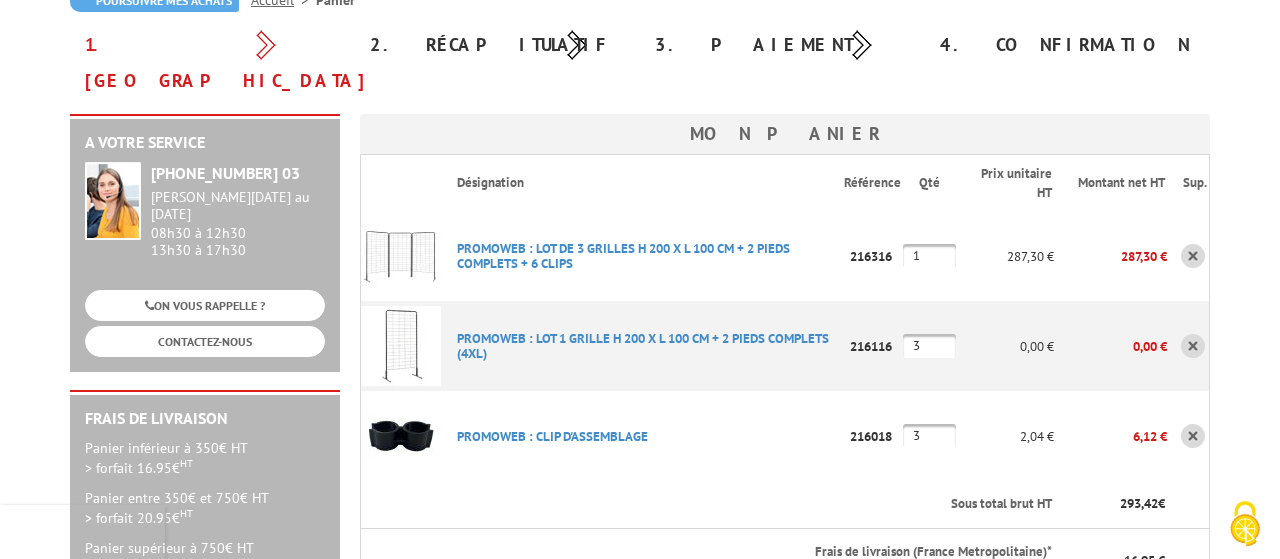 type on "3" 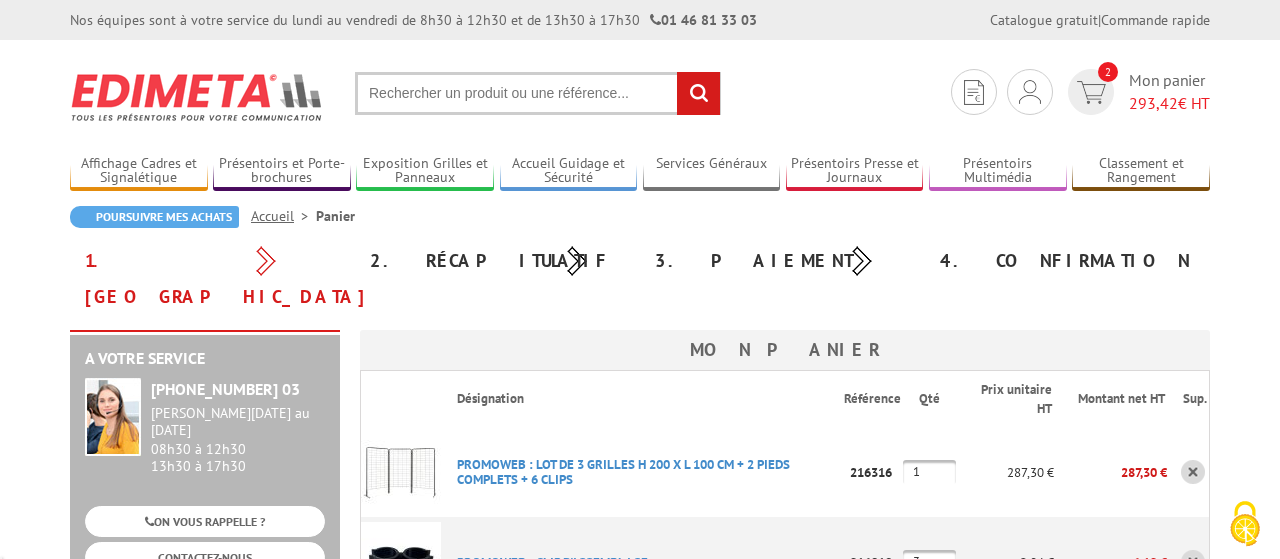 scroll, scrollTop: 217, scrollLeft: 0, axis: vertical 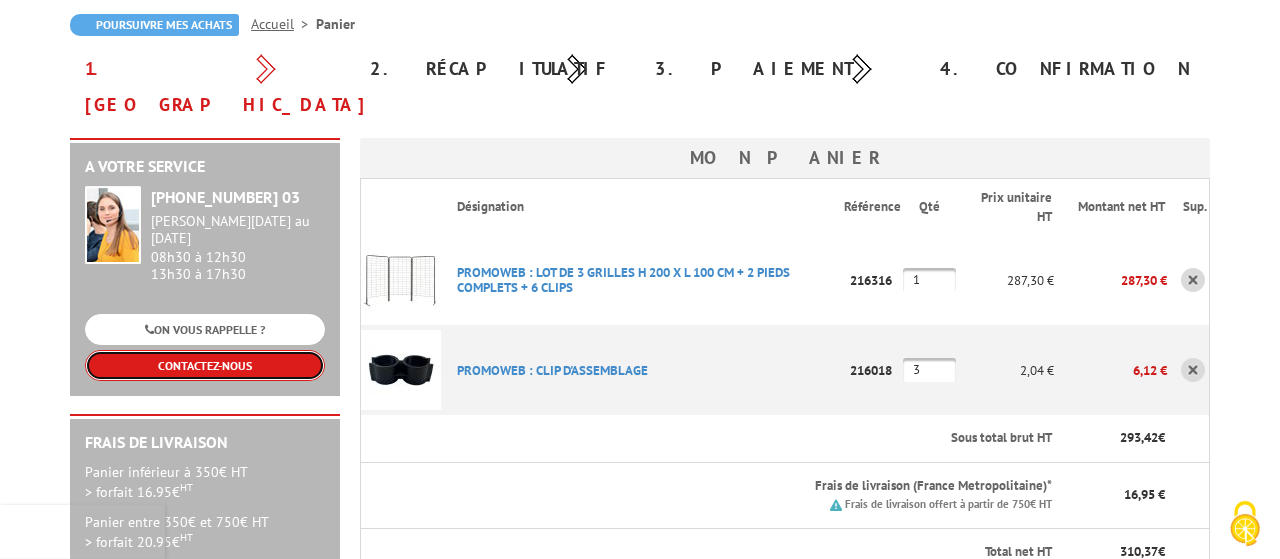 click on "CONTACTEZ-NOUS" at bounding box center [205, 365] 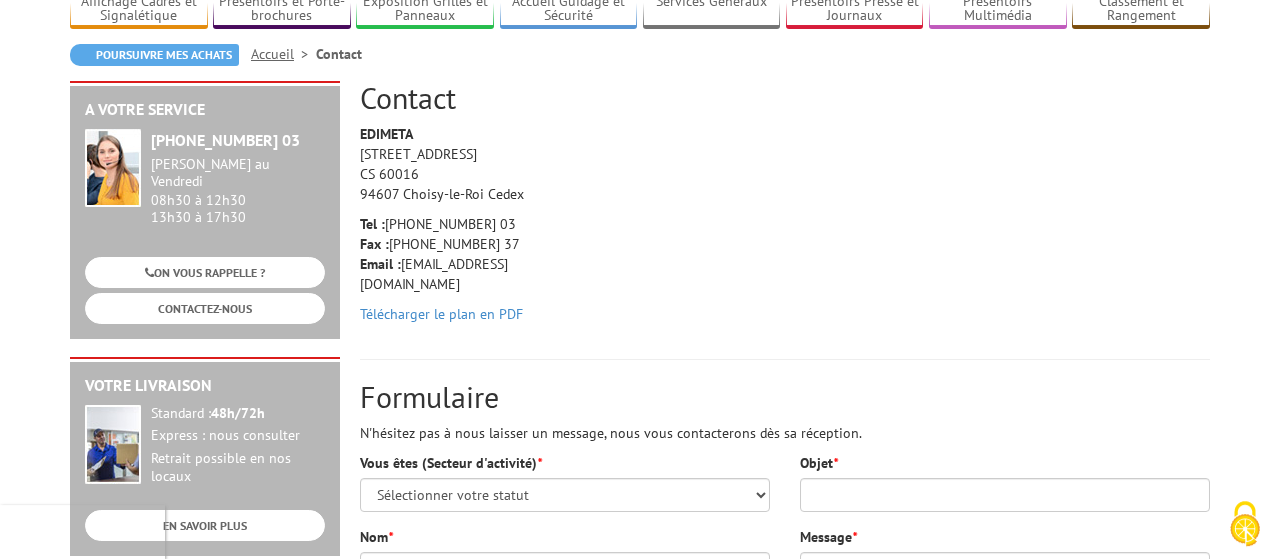 scroll, scrollTop: 156, scrollLeft: 0, axis: vertical 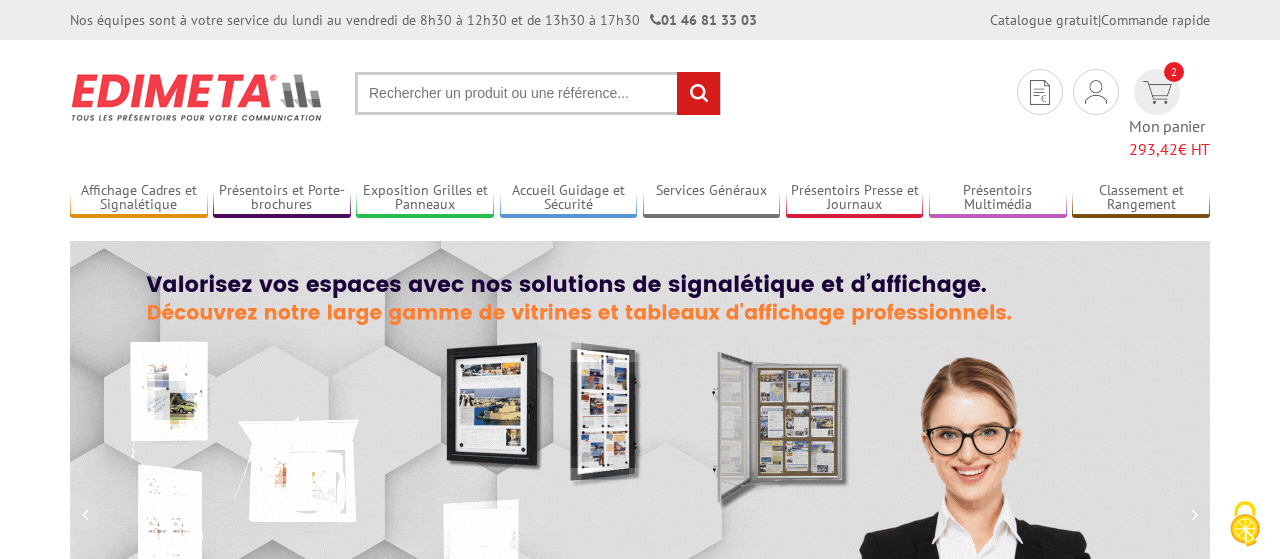 click at bounding box center (538, 93) 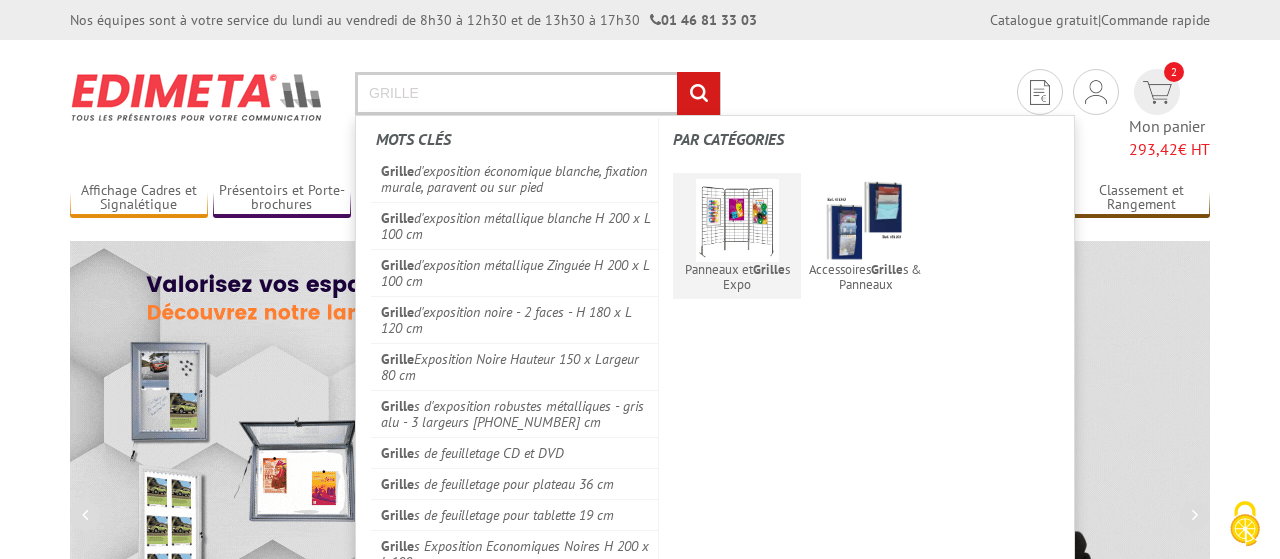 type on "GRILLE" 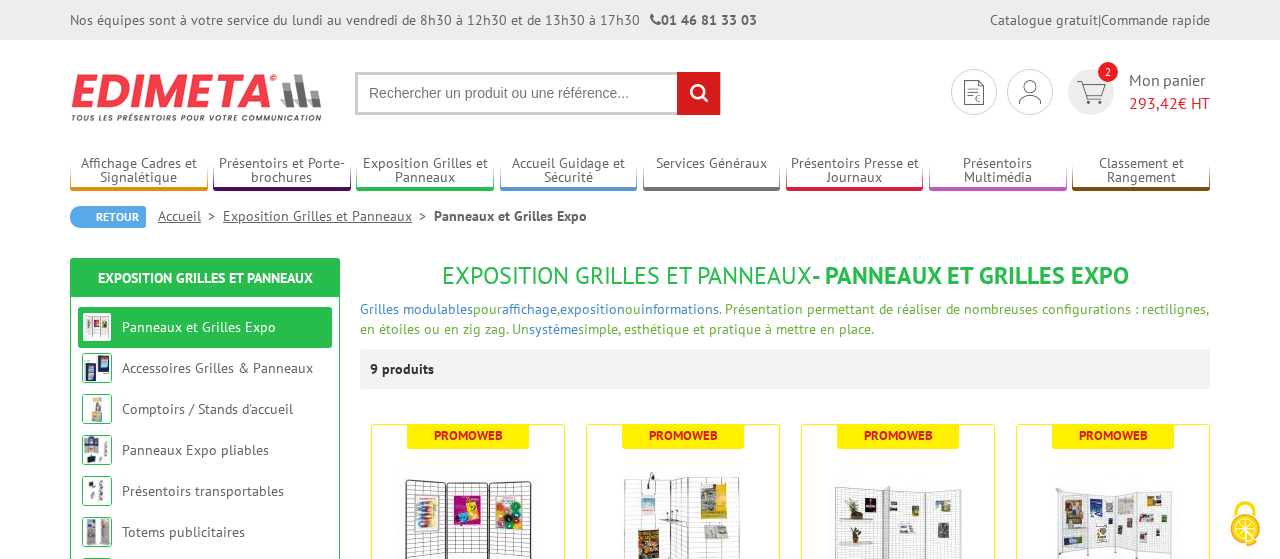 scroll, scrollTop: 0, scrollLeft: 0, axis: both 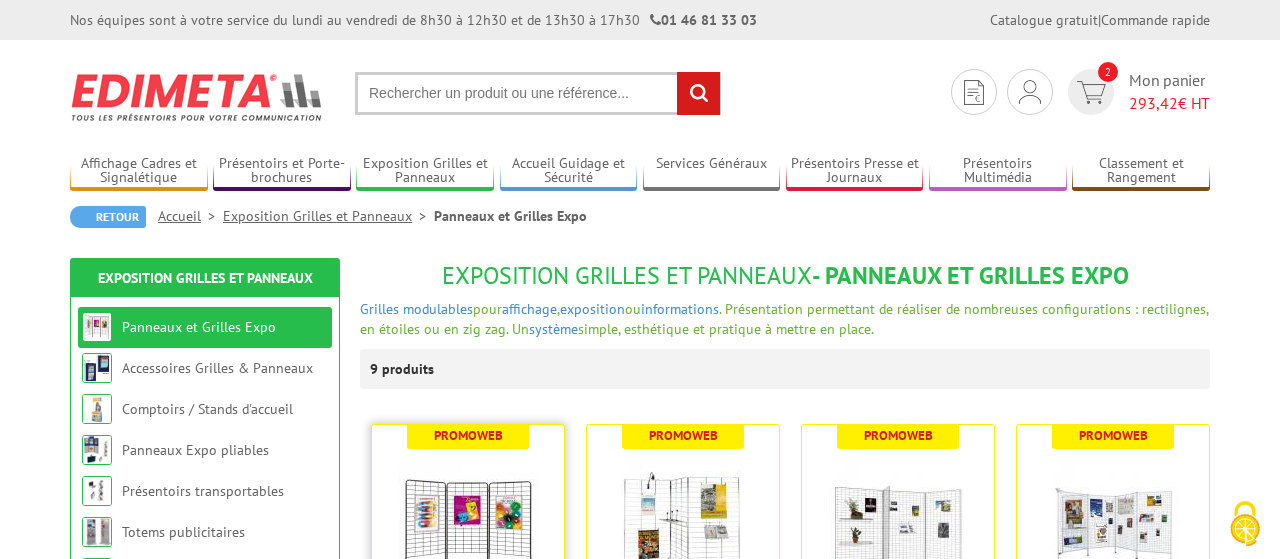 click at bounding box center (468, 525) 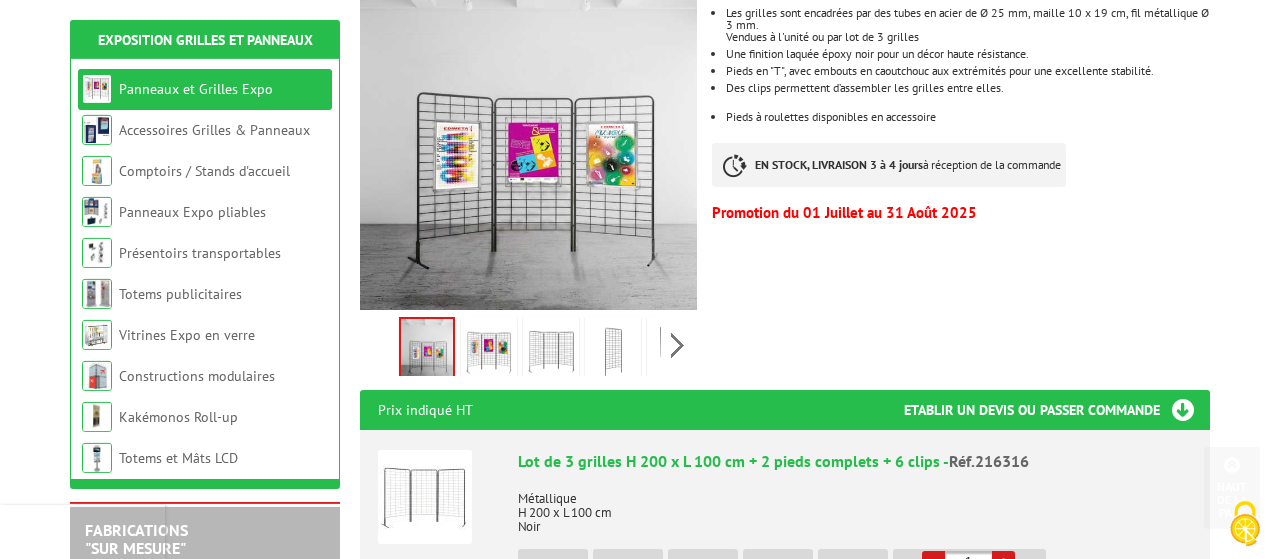 scroll, scrollTop: 468, scrollLeft: 0, axis: vertical 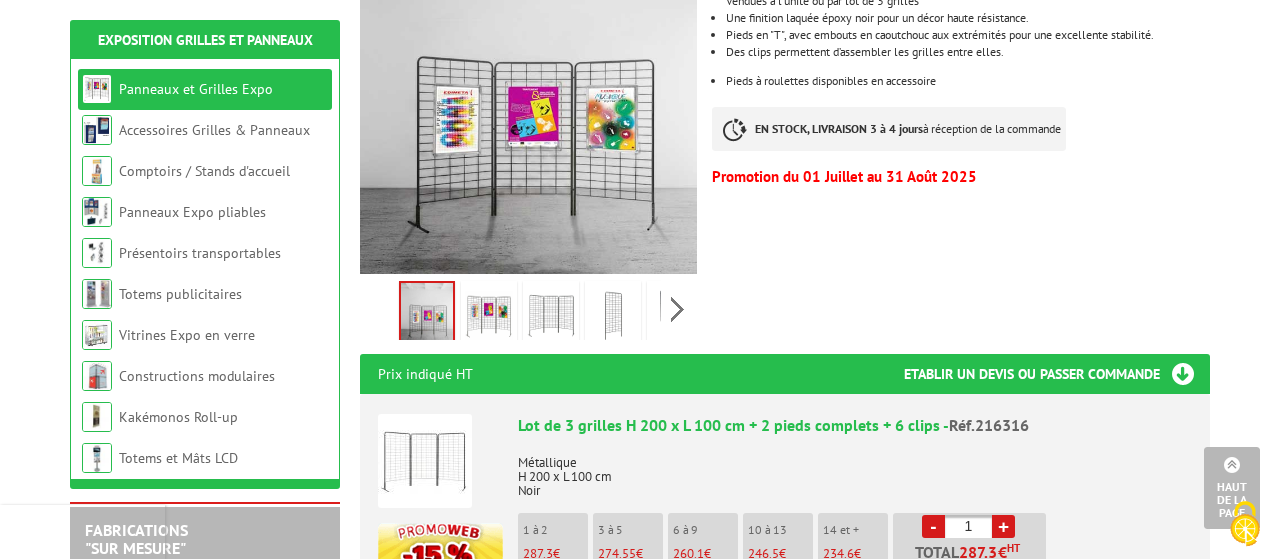 click on "+" at bounding box center (1003, 526) 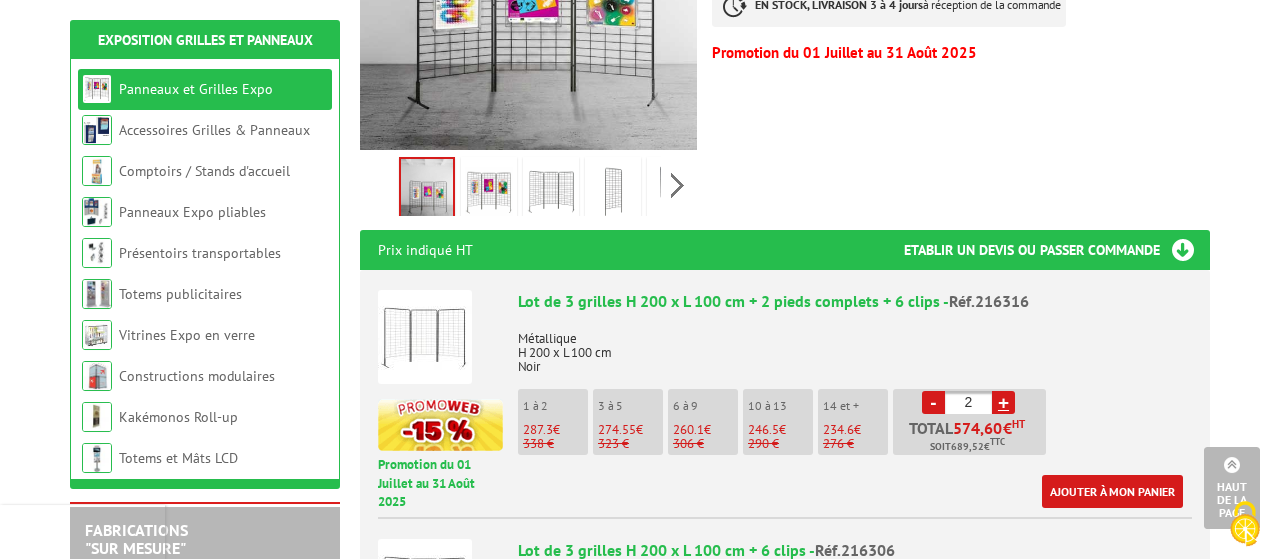 scroll, scrollTop: 602, scrollLeft: 0, axis: vertical 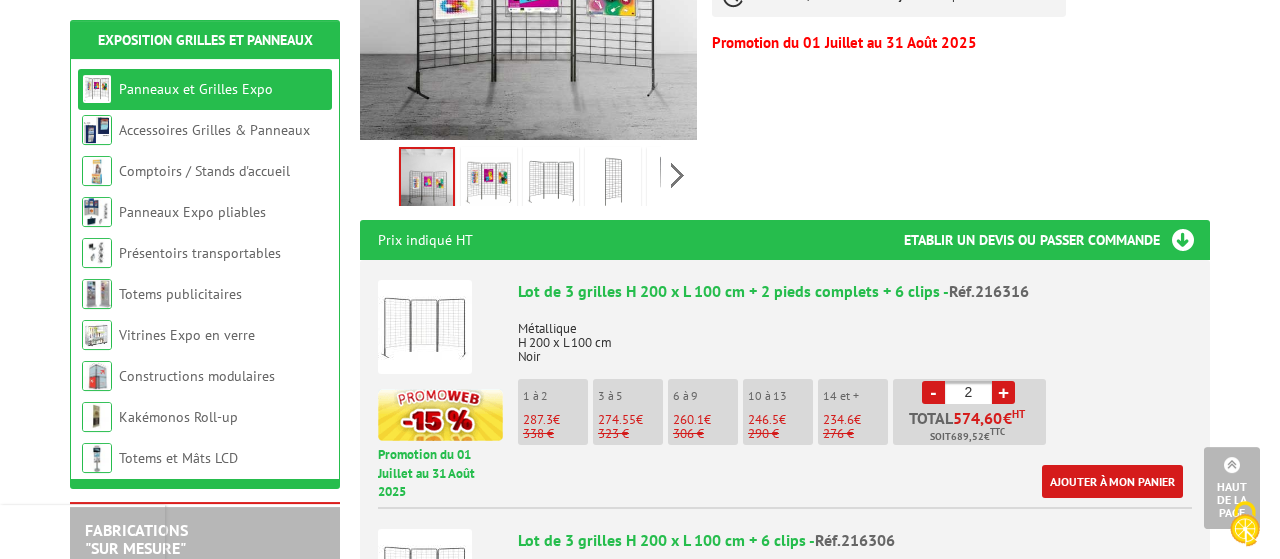 click on "-" at bounding box center [933, 392] 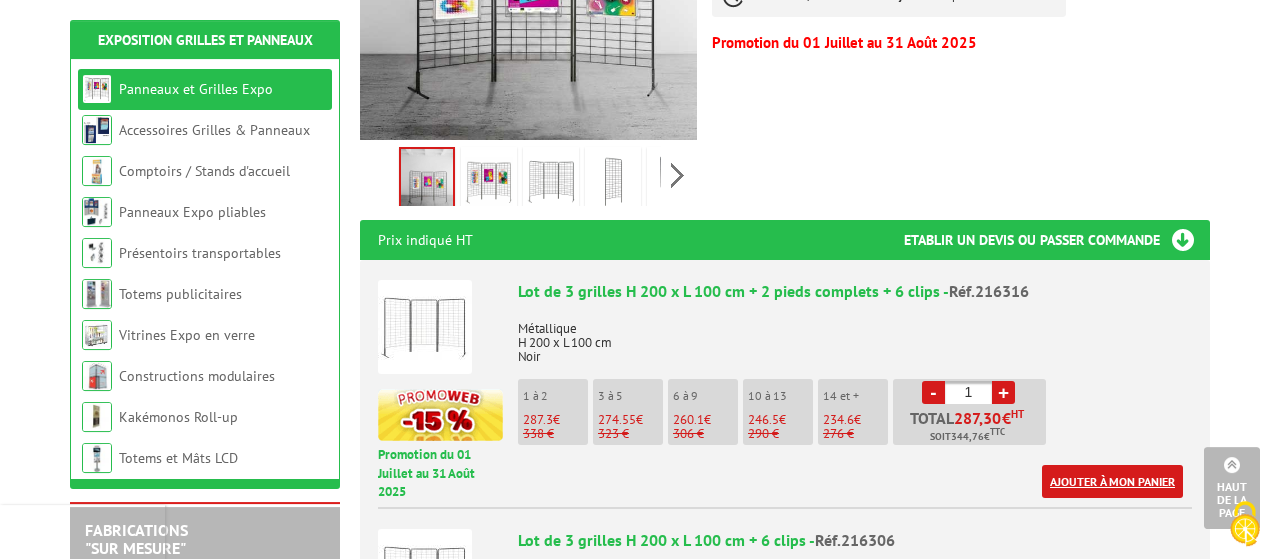 click on "Ajouter à mon panier" at bounding box center [1112, 481] 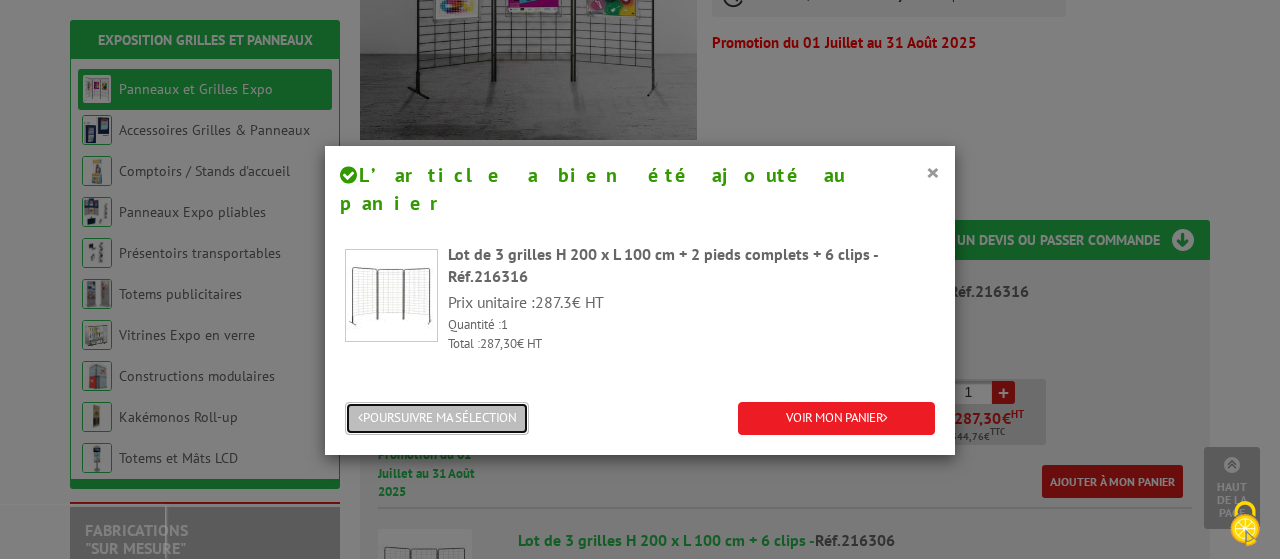 click on "POURSUIVRE MA SÉLECTION" at bounding box center [437, 418] 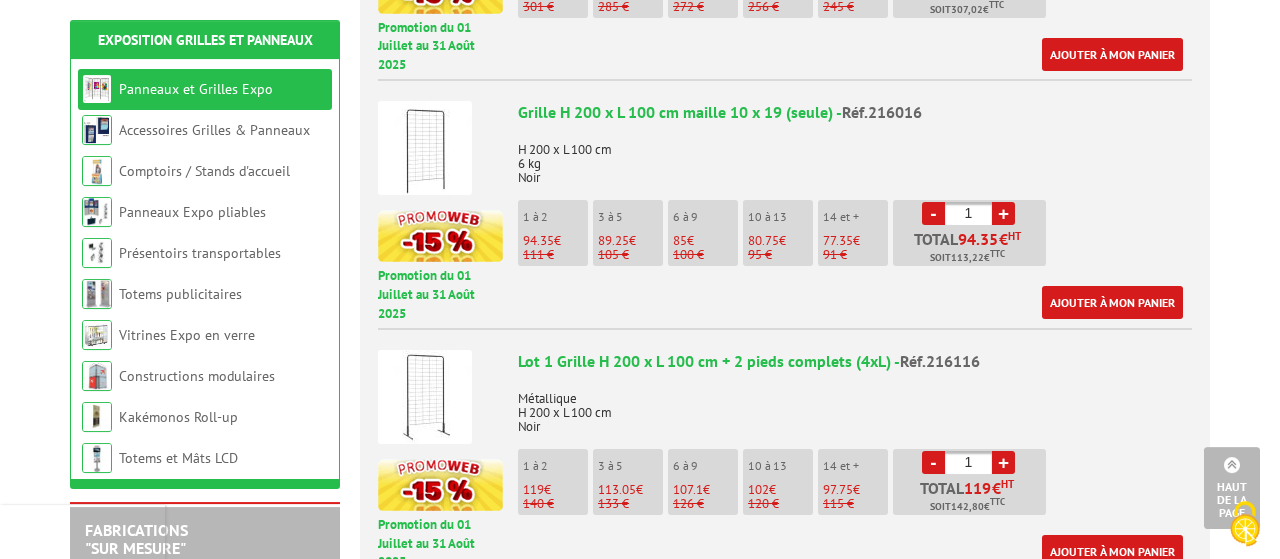 scroll, scrollTop: 1287, scrollLeft: 0, axis: vertical 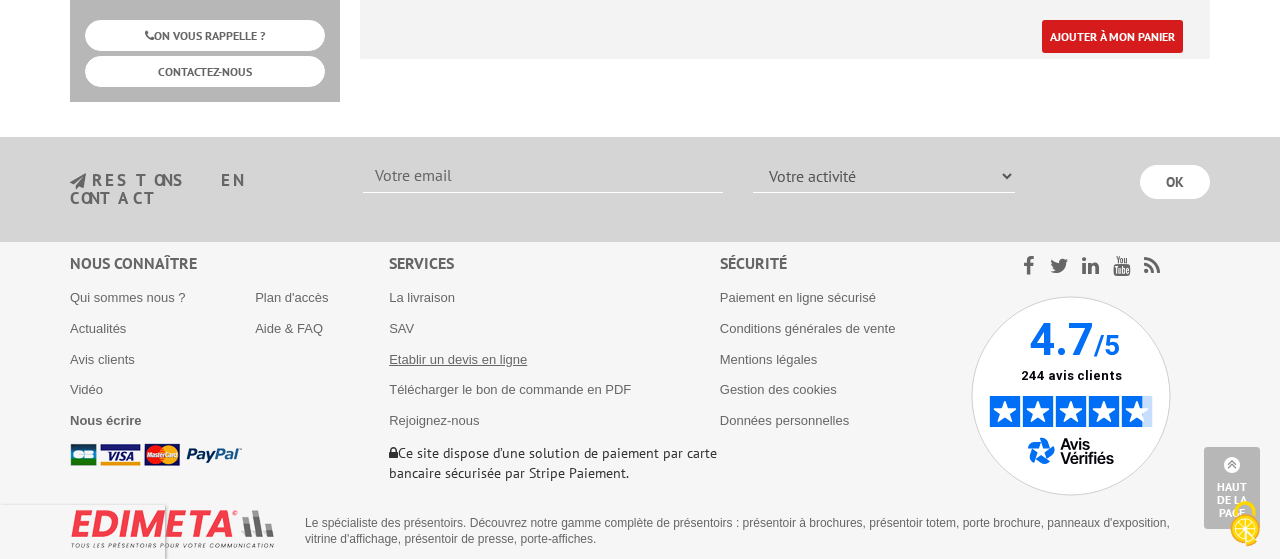 click on "Etablir un devis en ligne" at bounding box center [458, 359] 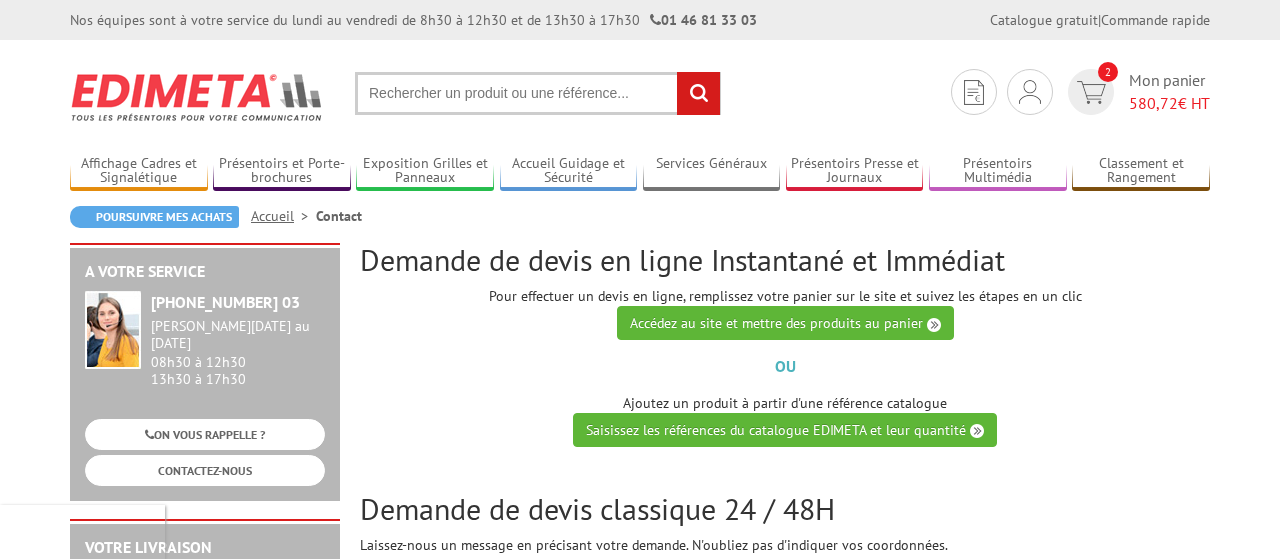 scroll, scrollTop: 0, scrollLeft: 0, axis: both 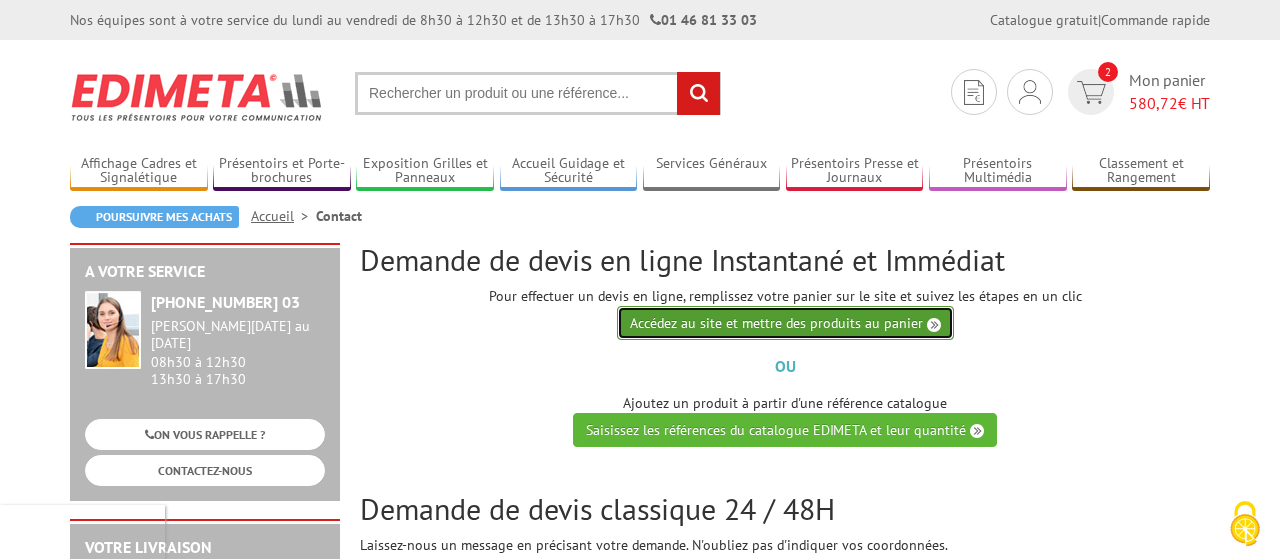 click on "Accédez au site et mettre des produits au panier" at bounding box center (785, 323) 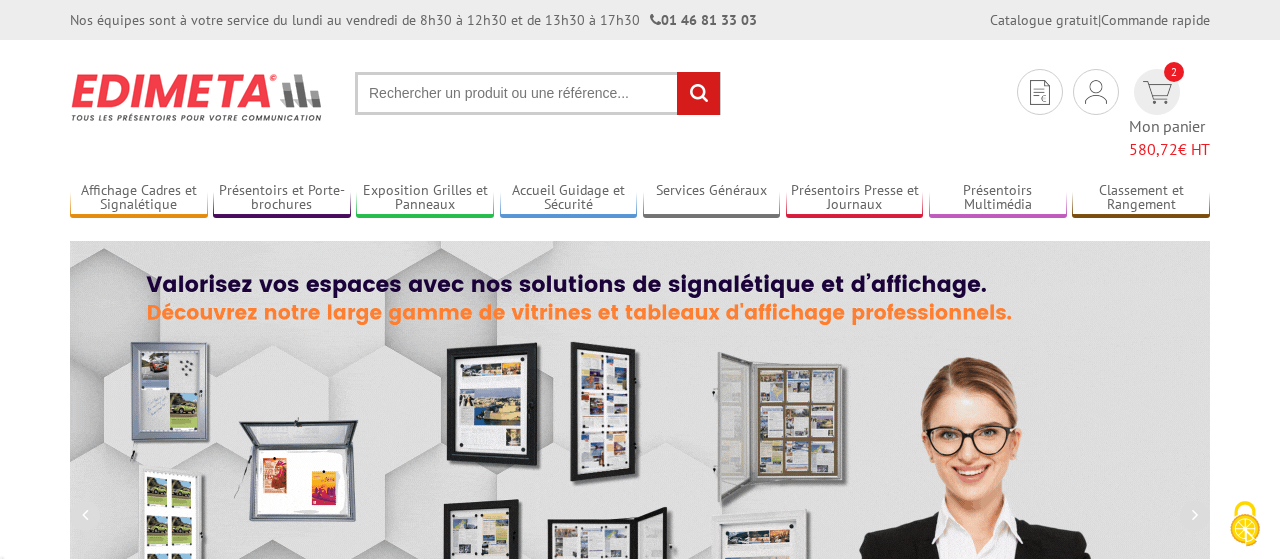scroll, scrollTop: 0, scrollLeft: 0, axis: both 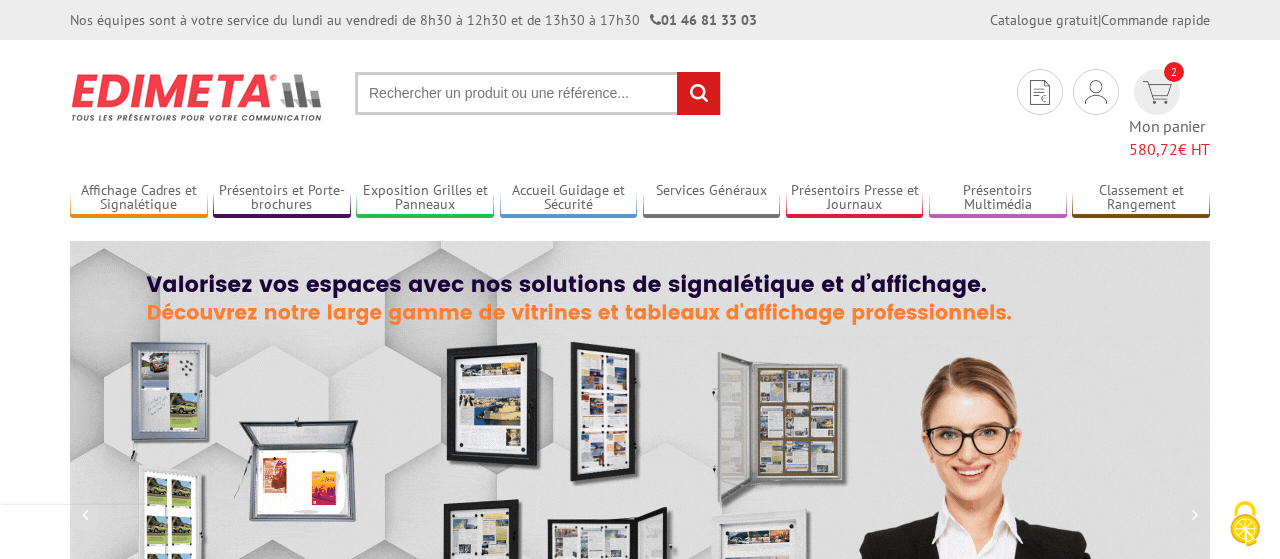 click at bounding box center (538, 93) 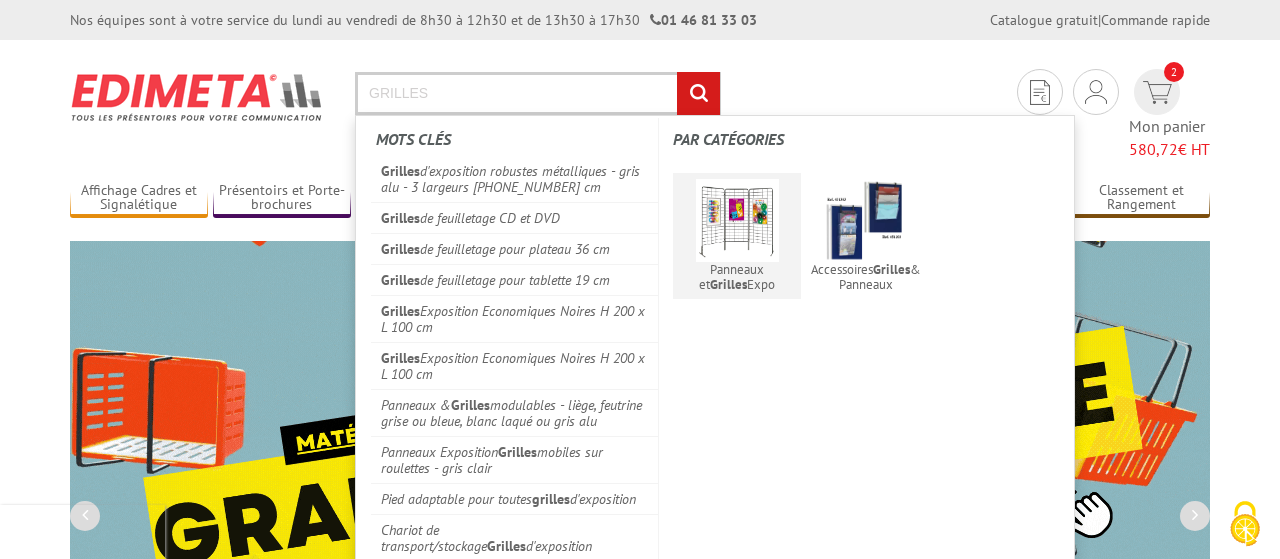 type on "GRILLES" 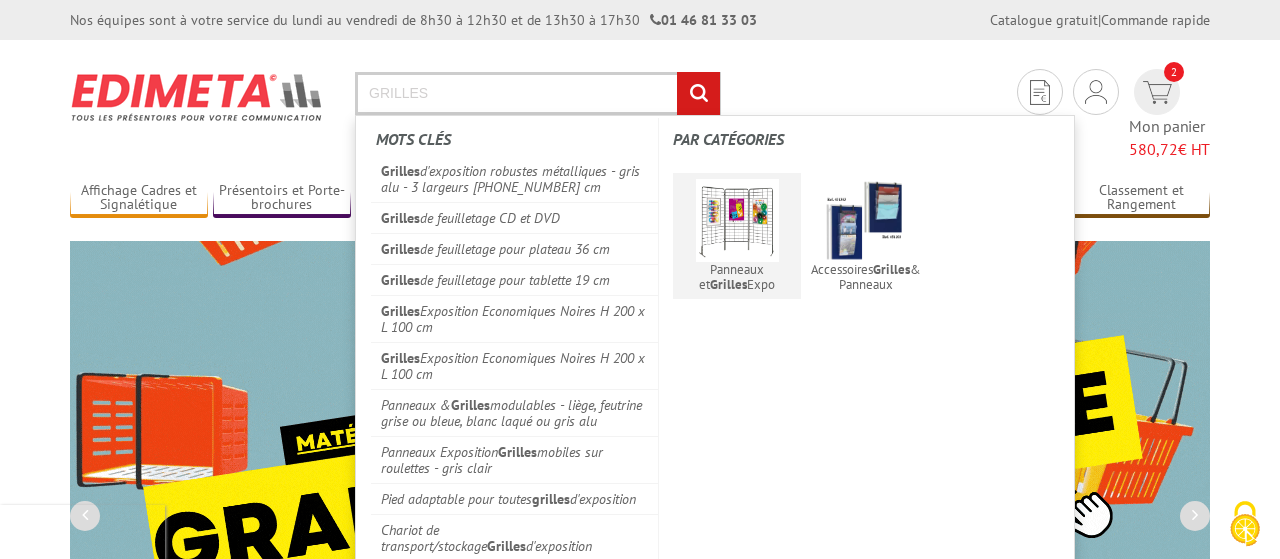 click on "Panneaux et  Grilles  Expo" at bounding box center (737, 236) 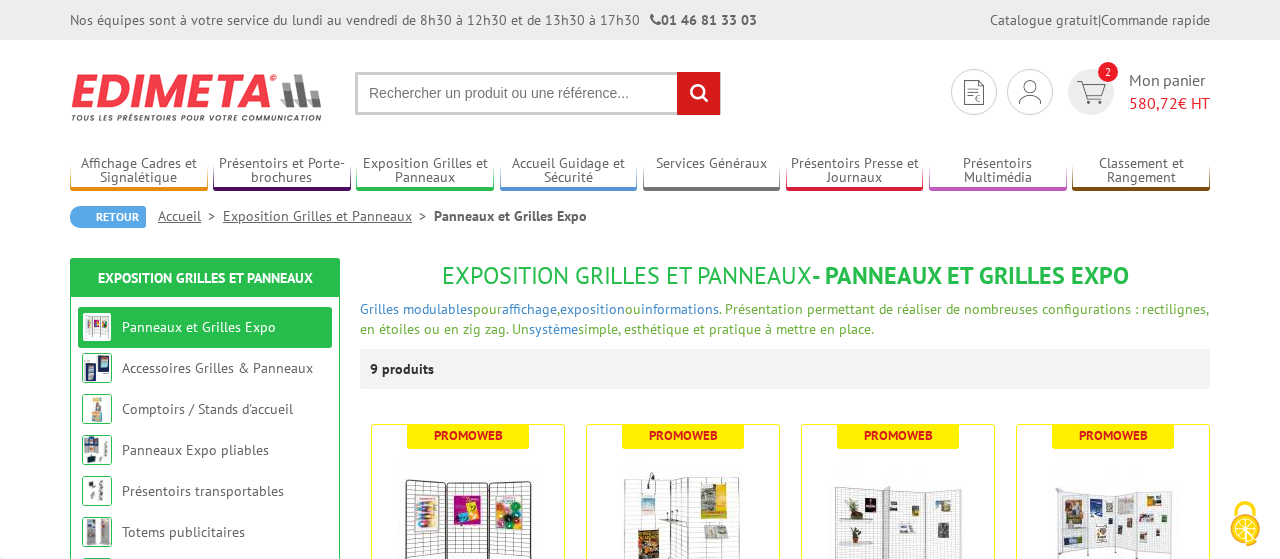 scroll, scrollTop: 0, scrollLeft: 0, axis: both 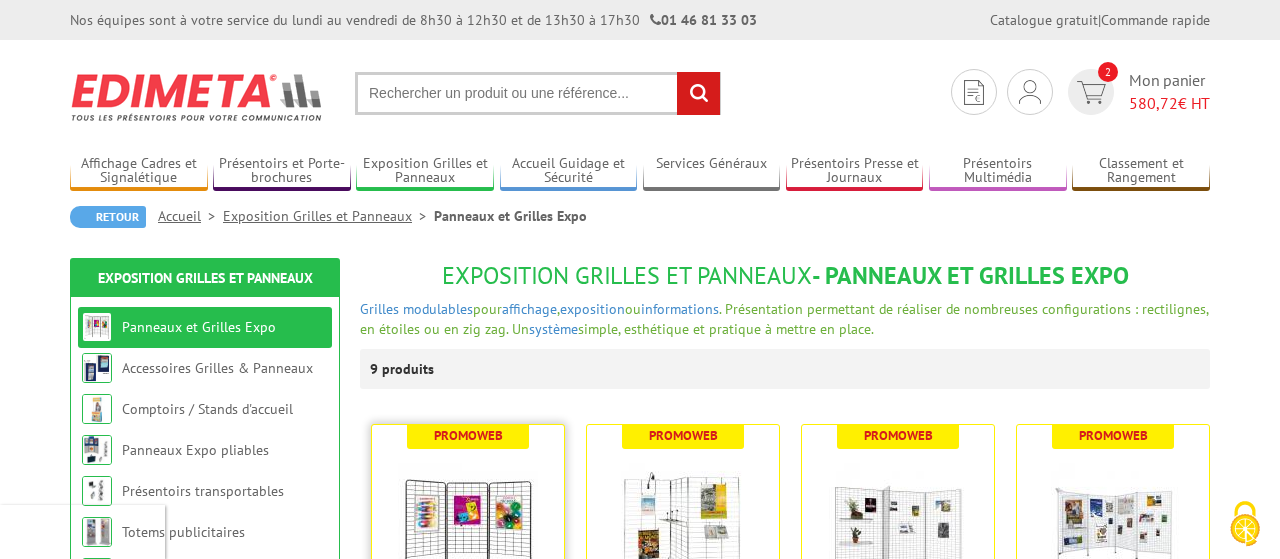 click at bounding box center (468, 525) 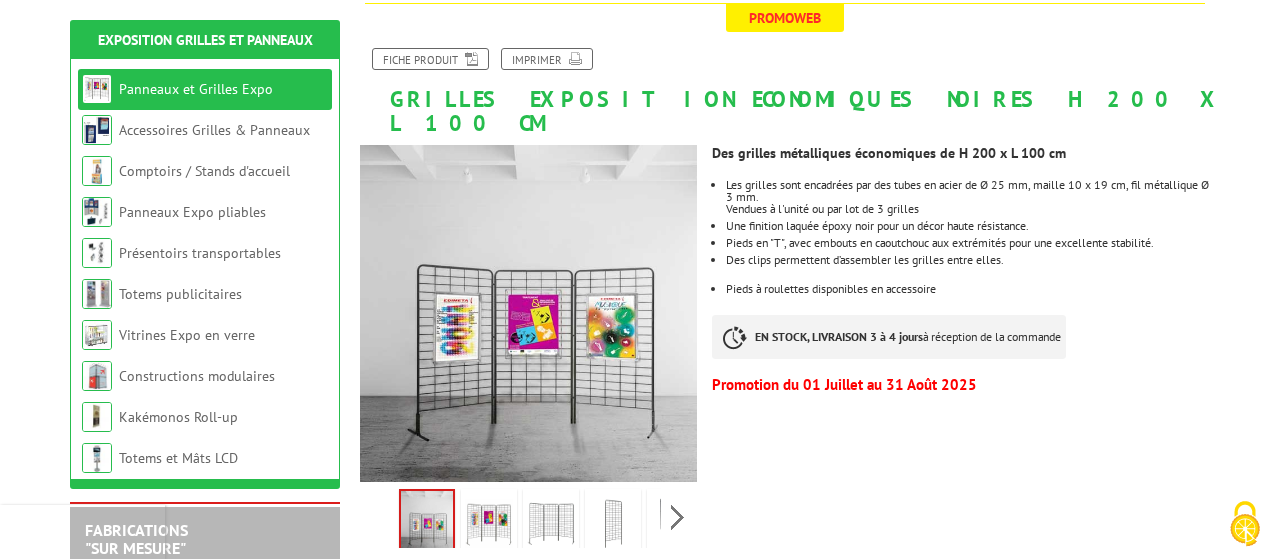 scroll, scrollTop: 416, scrollLeft: 0, axis: vertical 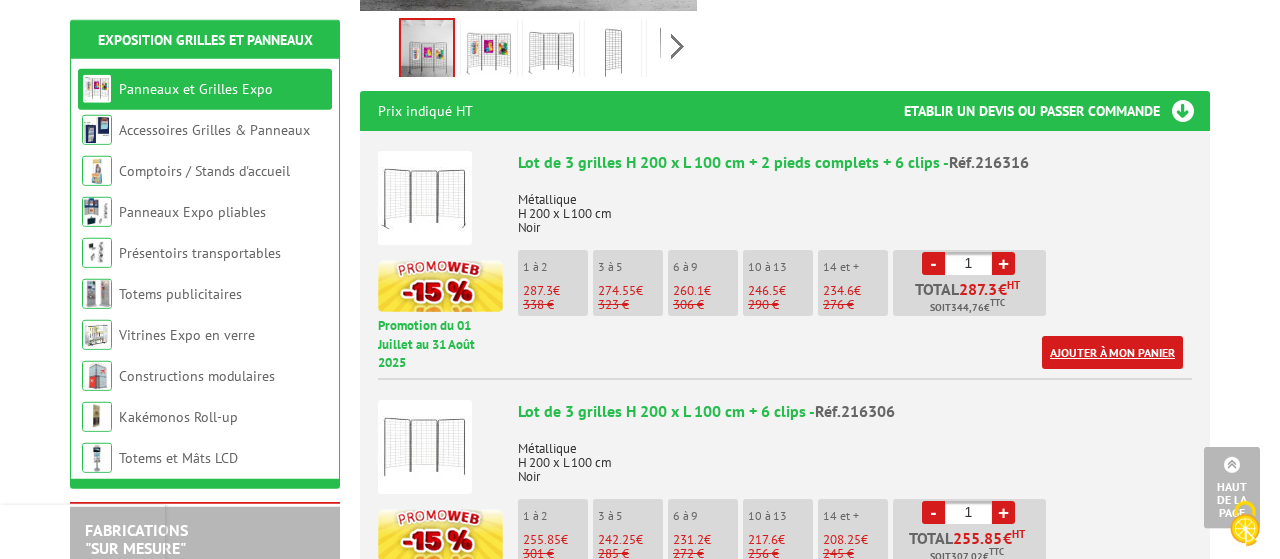 click on "Ajouter à mon panier" at bounding box center [1112, 352] 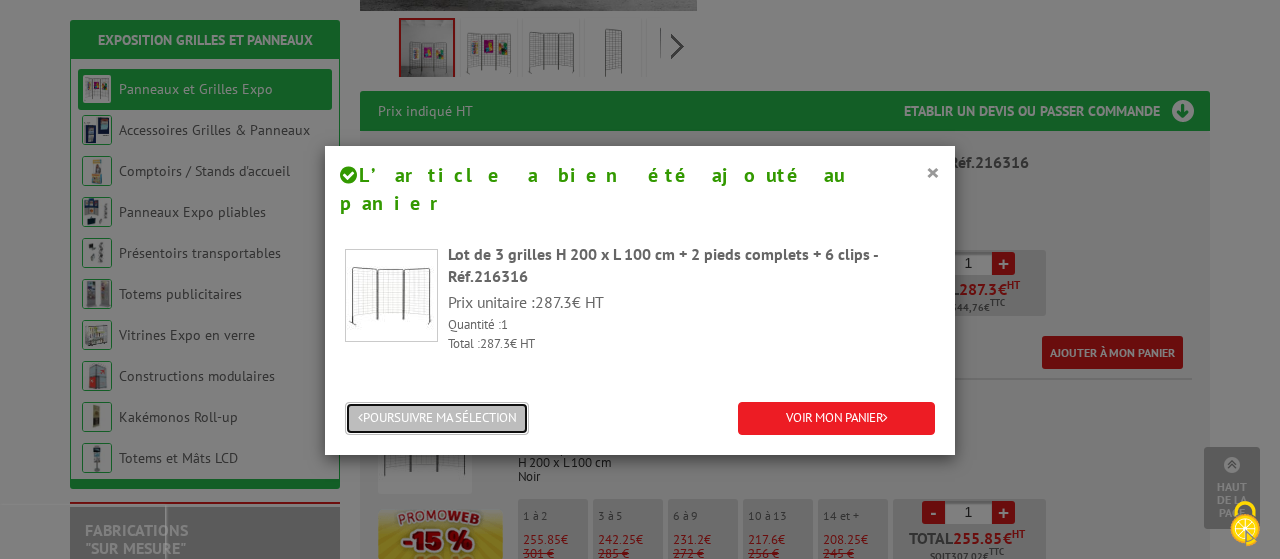 click on "POURSUIVRE MA SÉLECTION" at bounding box center (437, 418) 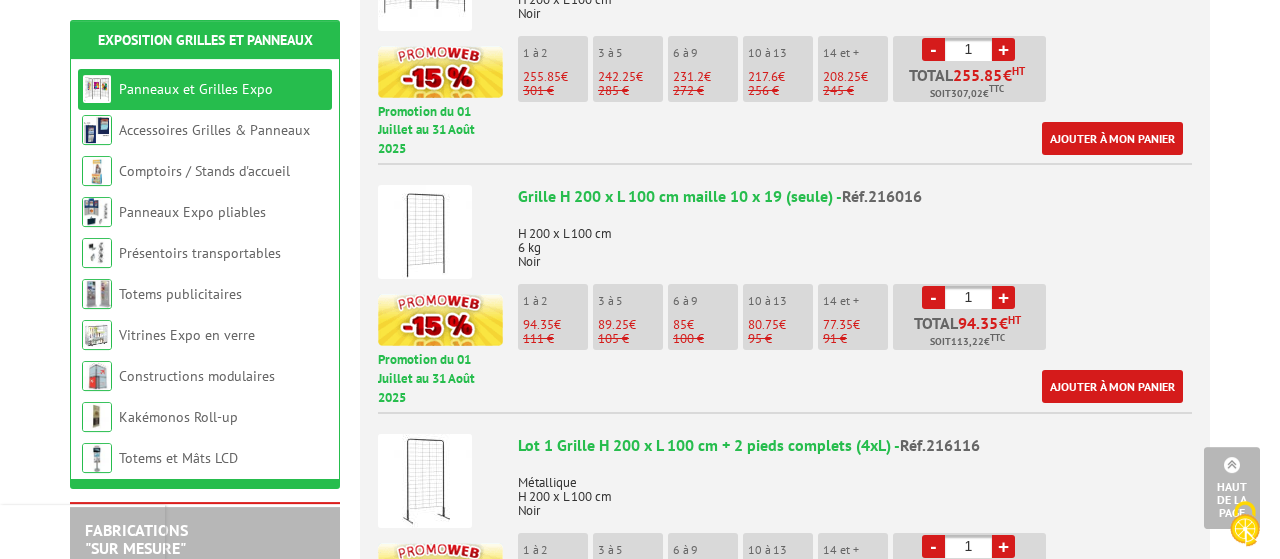 scroll, scrollTop: 1185, scrollLeft: 0, axis: vertical 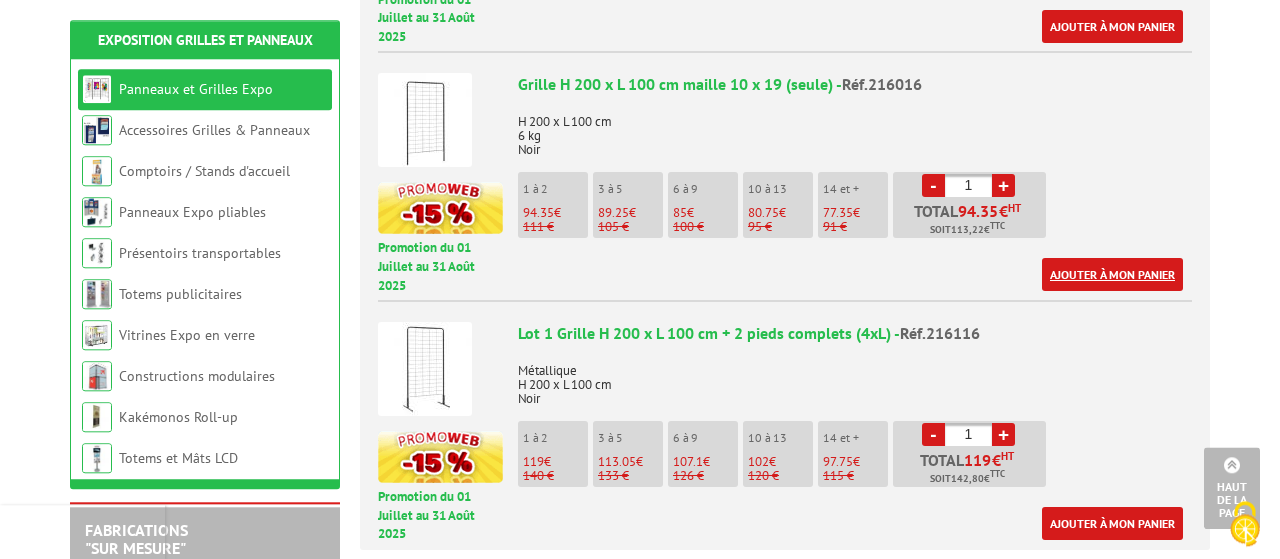 click on "Ajouter à mon panier" at bounding box center (1112, 274) 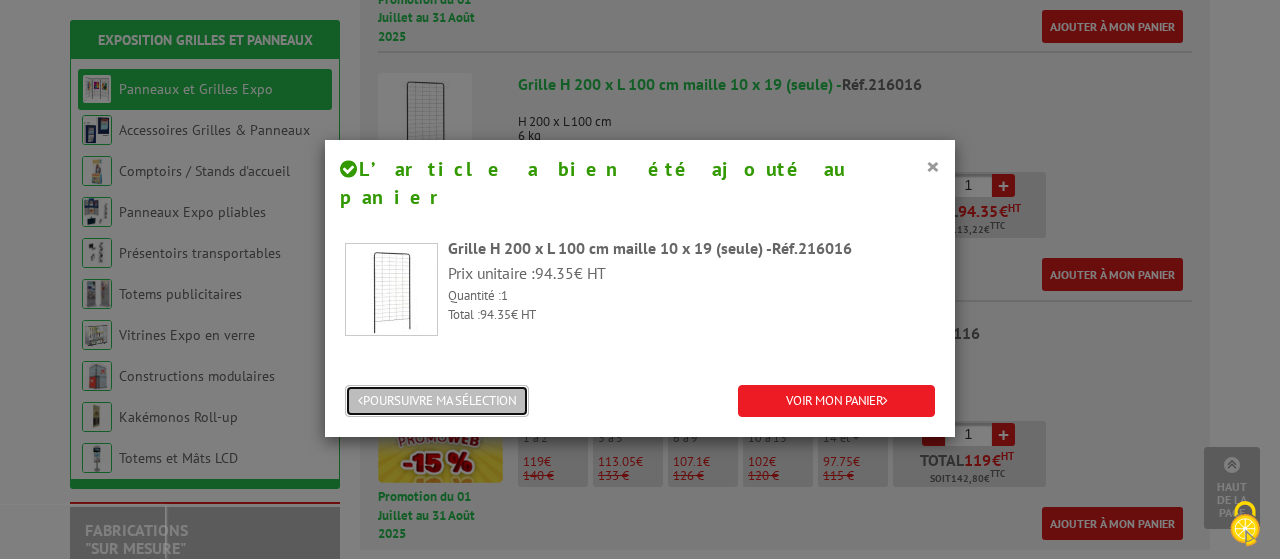 click on "POURSUIVRE MA SÉLECTION" at bounding box center [437, 401] 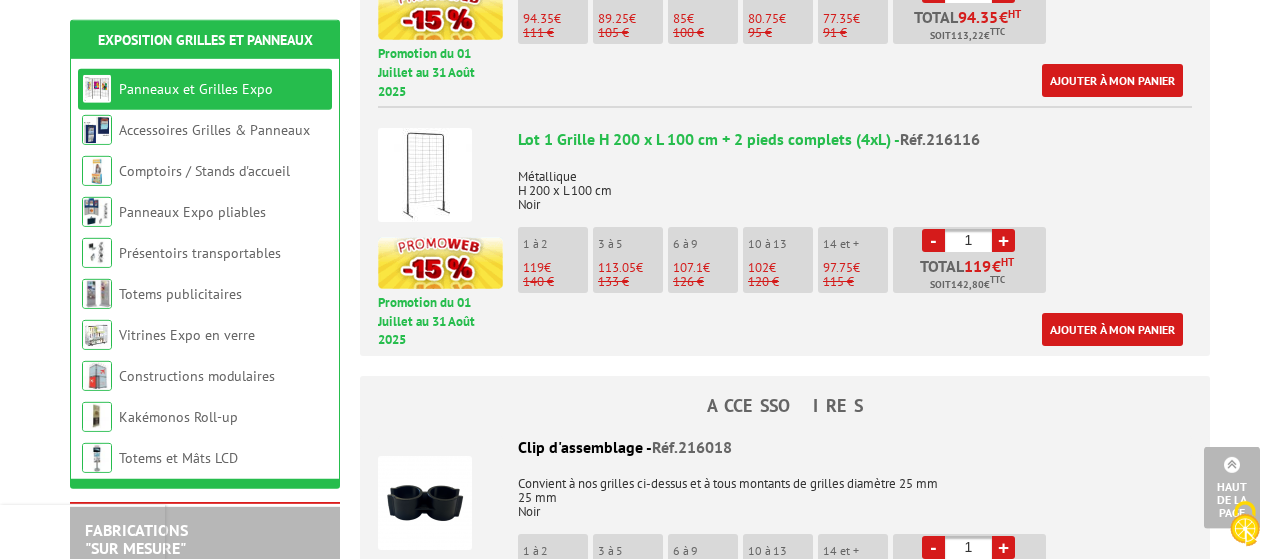 scroll, scrollTop: 1564, scrollLeft: 0, axis: vertical 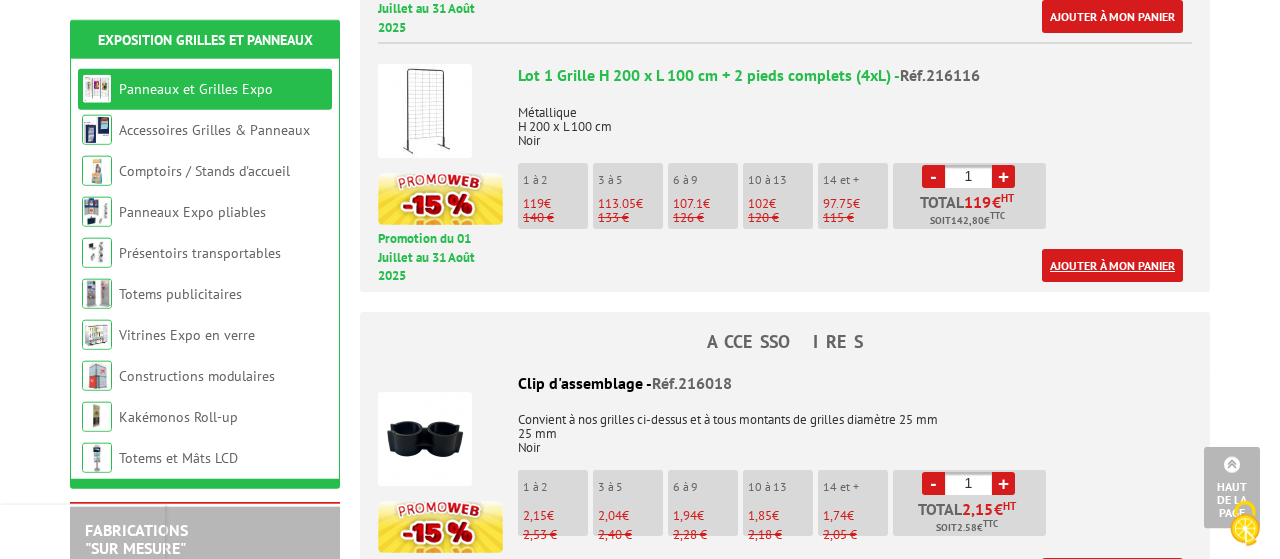 click on "Ajouter à mon panier" at bounding box center [1112, 265] 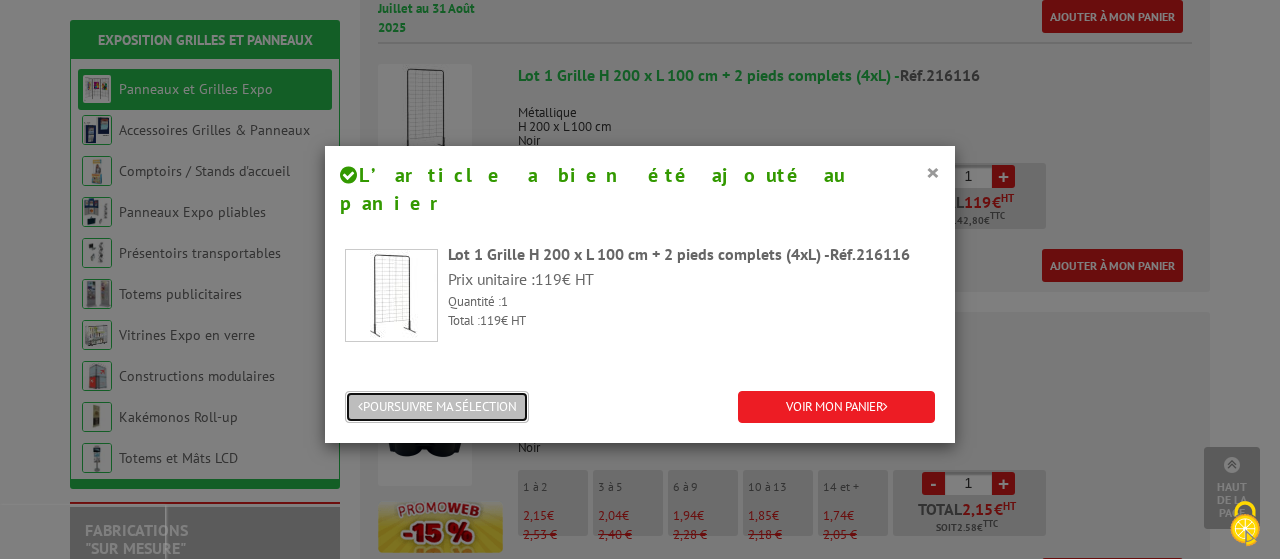 click on "POURSUIVRE MA SÉLECTION" at bounding box center (437, 407) 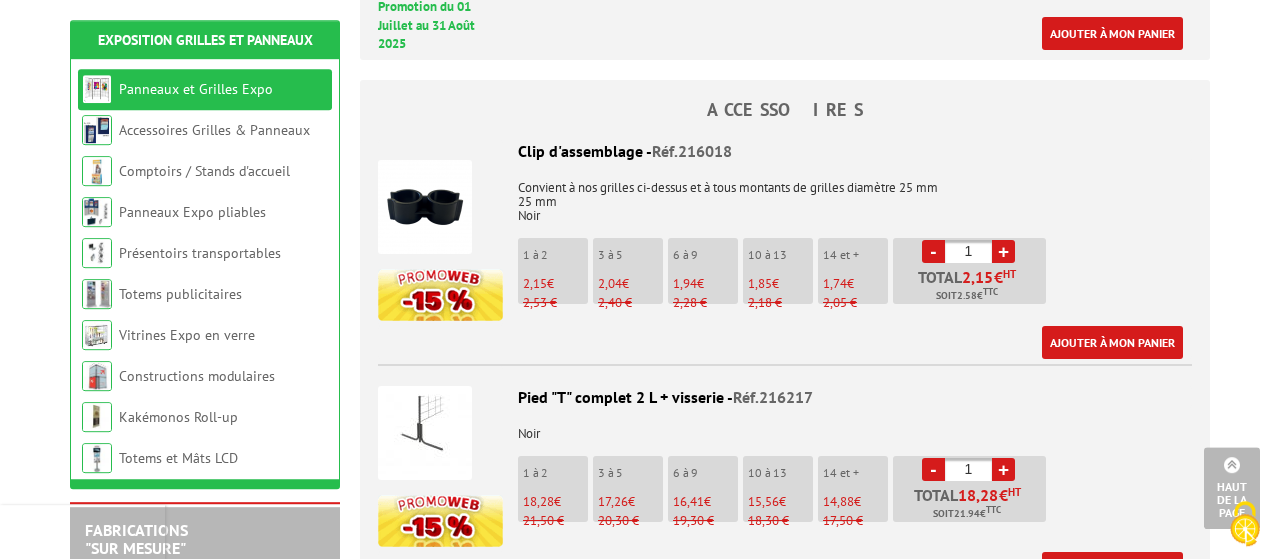 scroll, scrollTop: 1787, scrollLeft: 0, axis: vertical 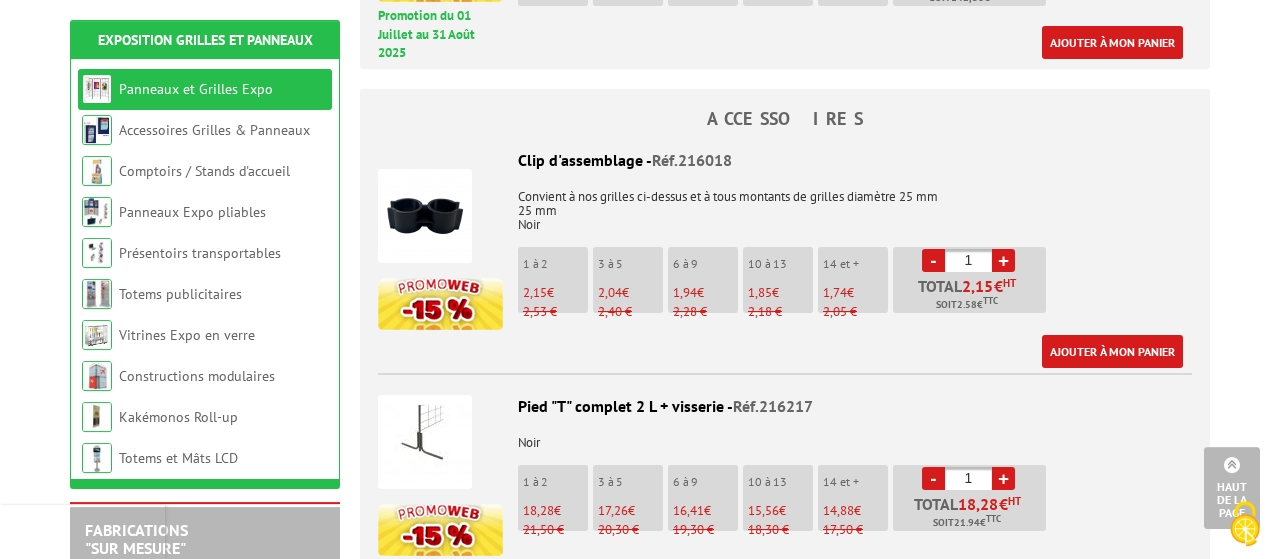 click on "+" at bounding box center (1003, 260) 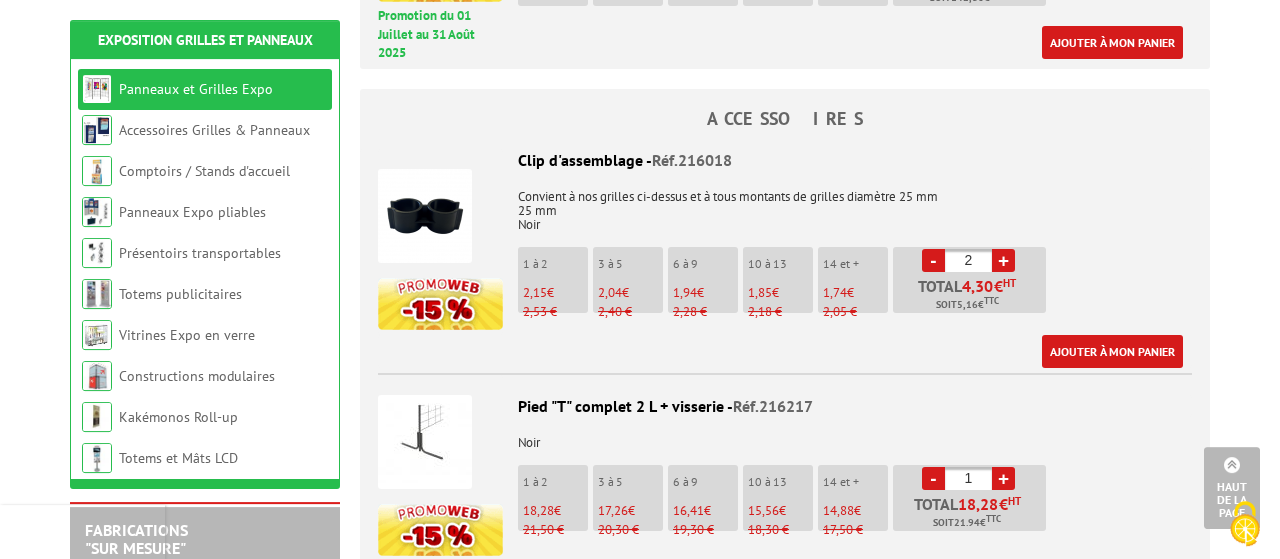 click on "+" at bounding box center [1003, 260] 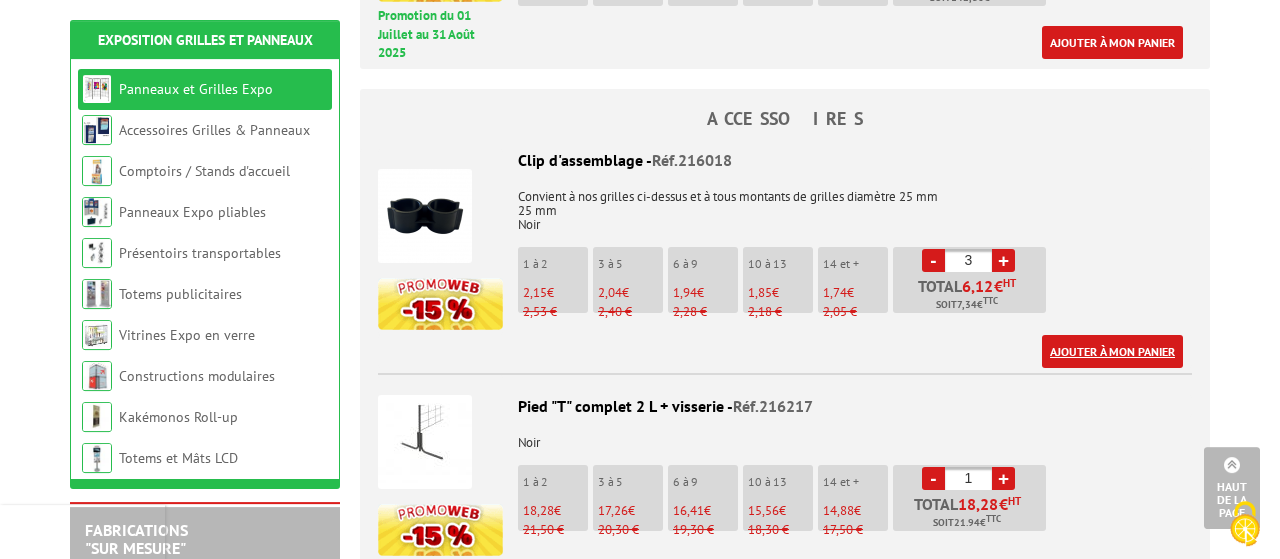 click on "Ajouter à mon panier" at bounding box center (1112, 351) 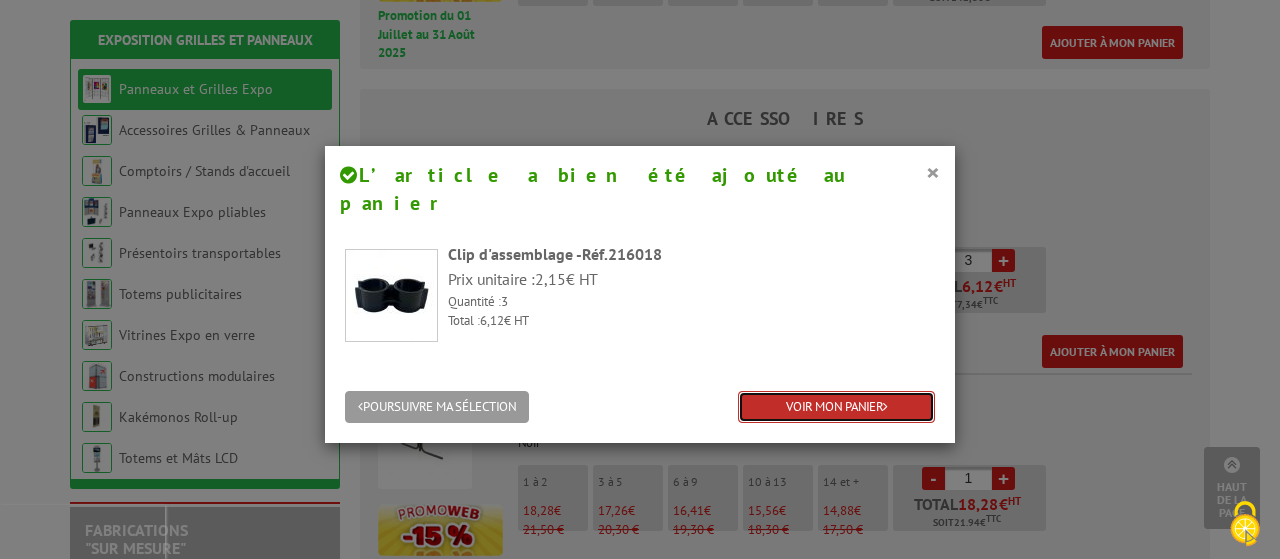 click on "VOIR MON PANIER" at bounding box center (836, 407) 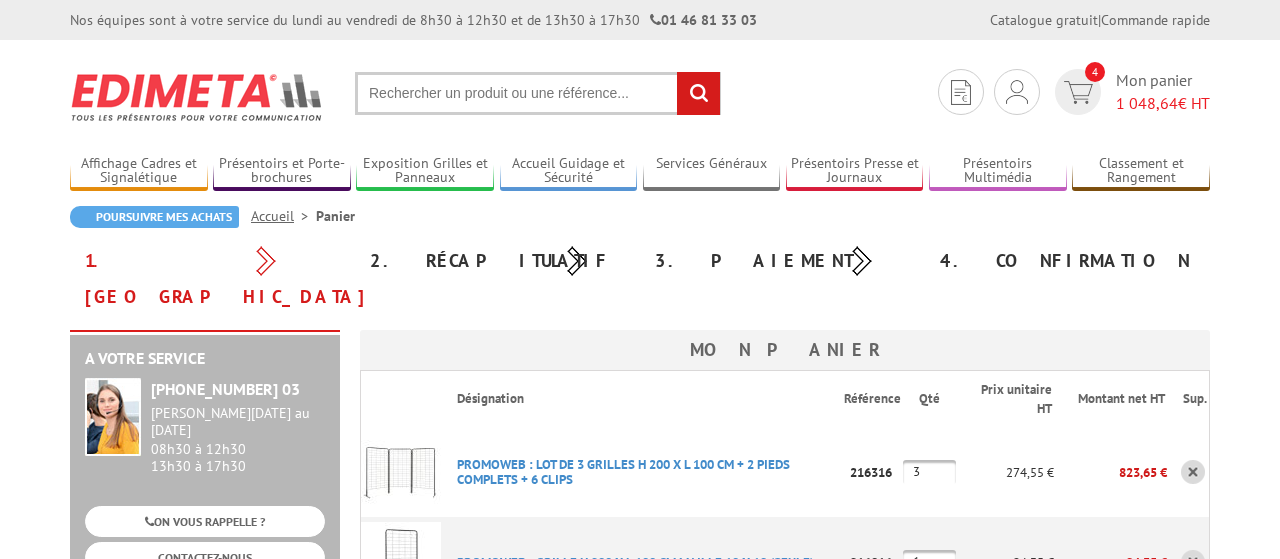 scroll, scrollTop: 0, scrollLeft: 0, axis: both 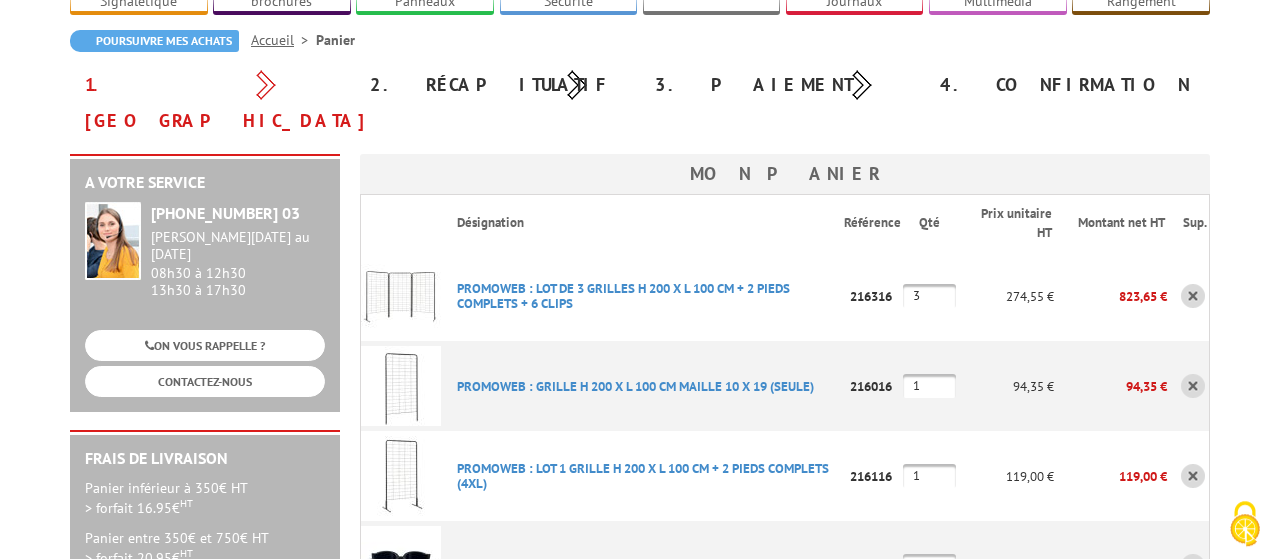 click on "3" at bounding box center [929, 296] 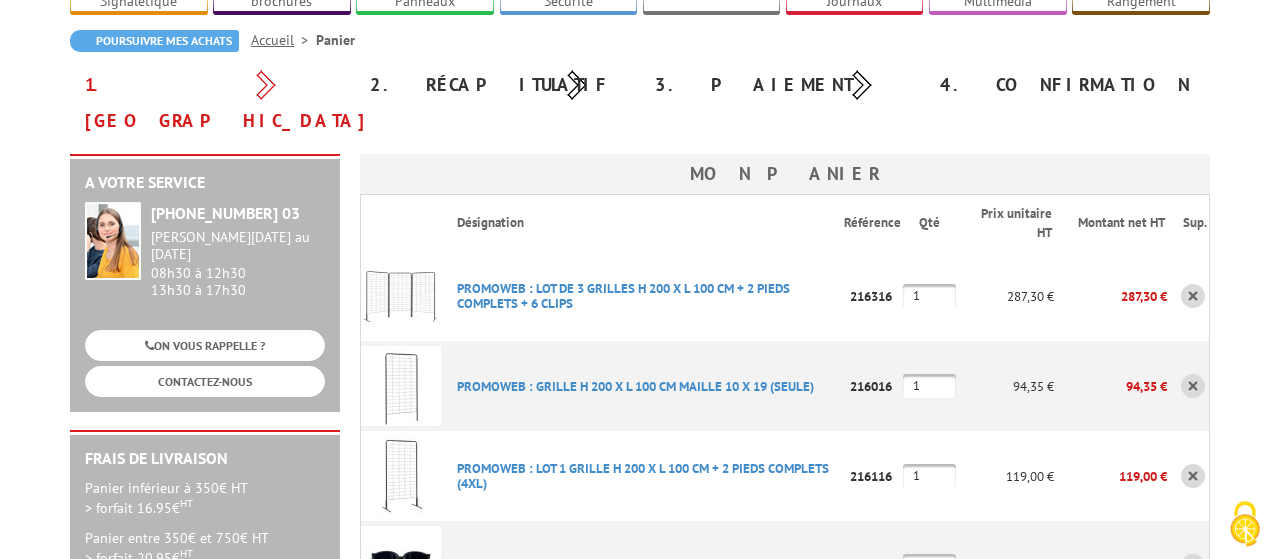 type on "1" 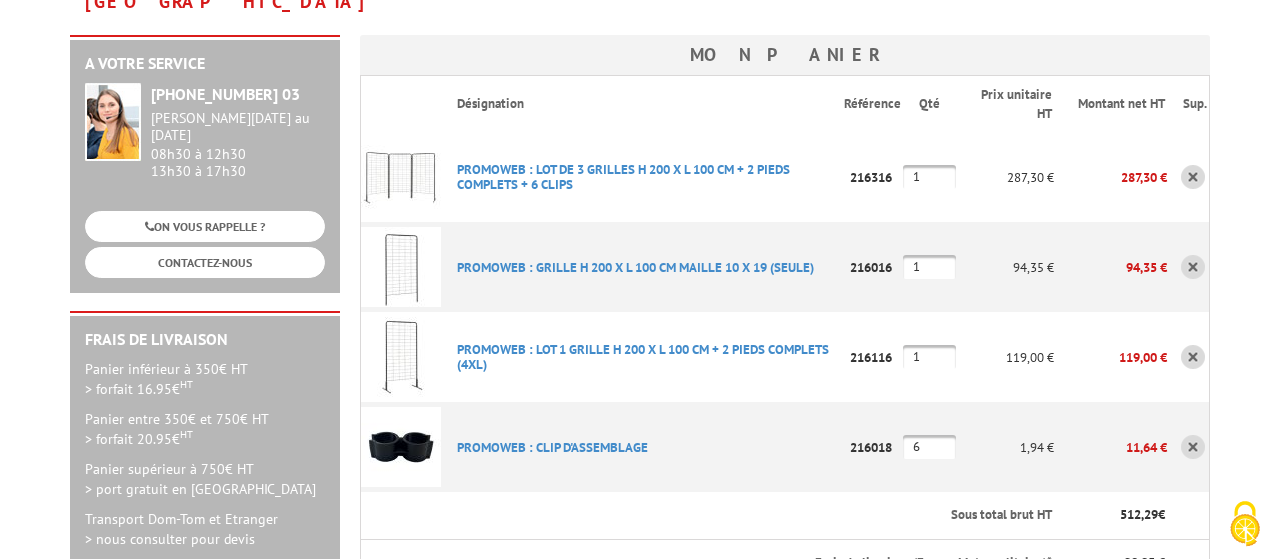 scroll, scrollTop: 283, scrollLeft: 0, axis: vertical 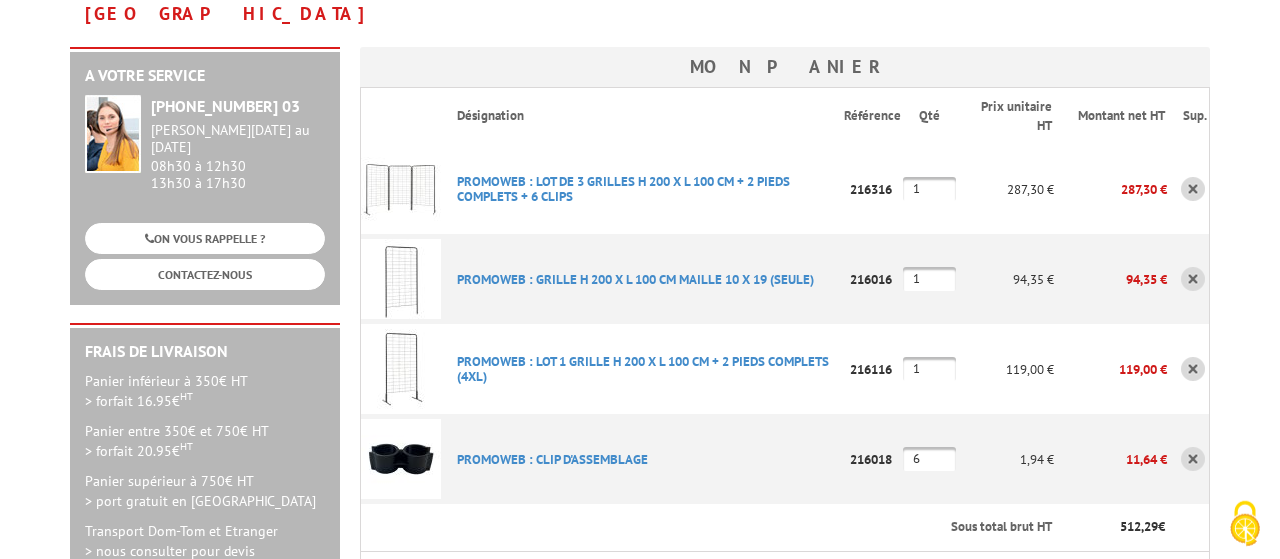 click at bounding box center [1193, 279] 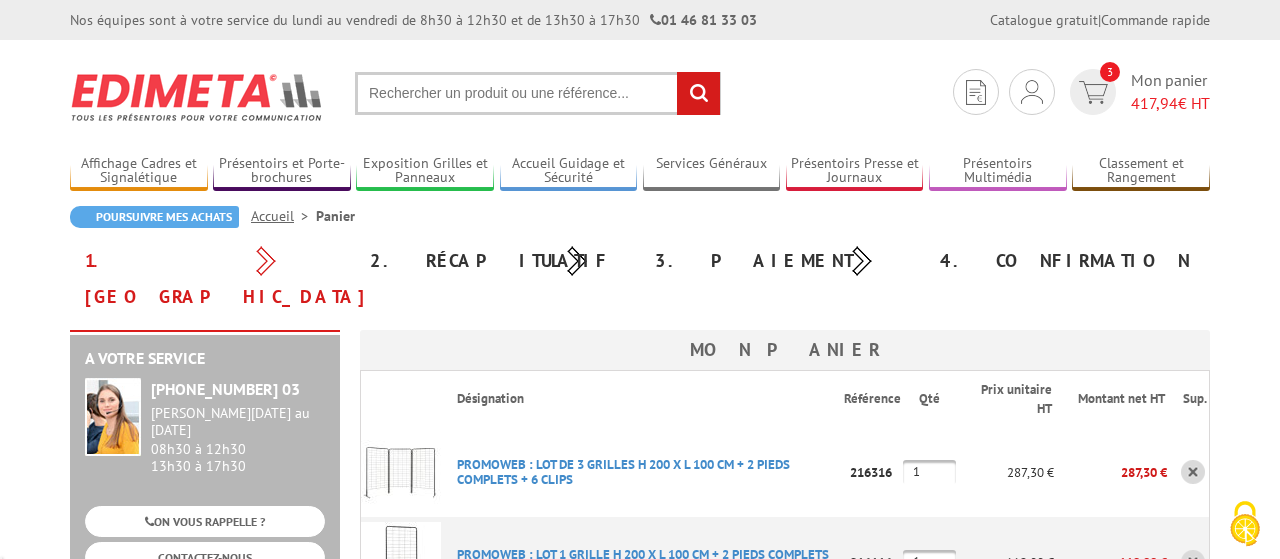 scroll, scrollTop: 0, scrollLeft: 0, axis: both 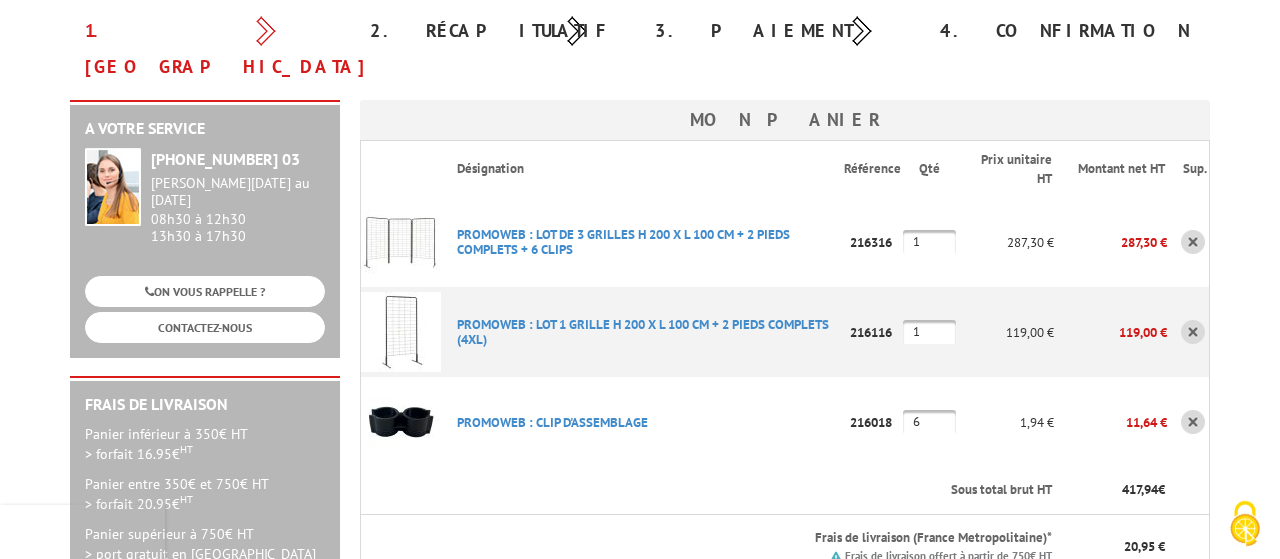 click at bounding box center [1193, 422] 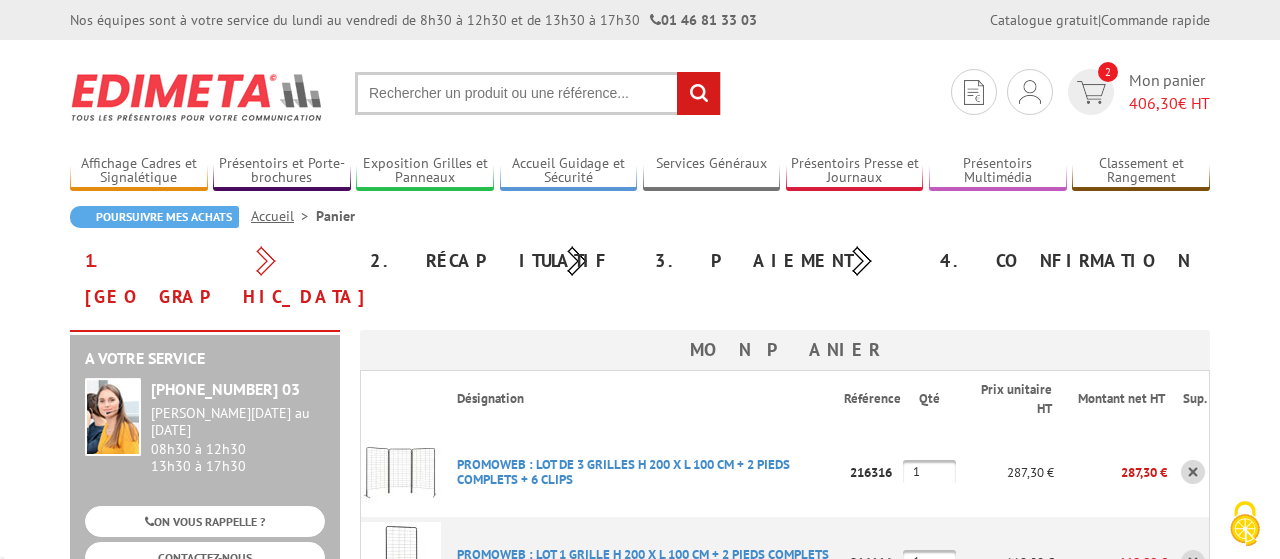 scroll, scrollTop: 0, scrollLeft: 0, axis: both 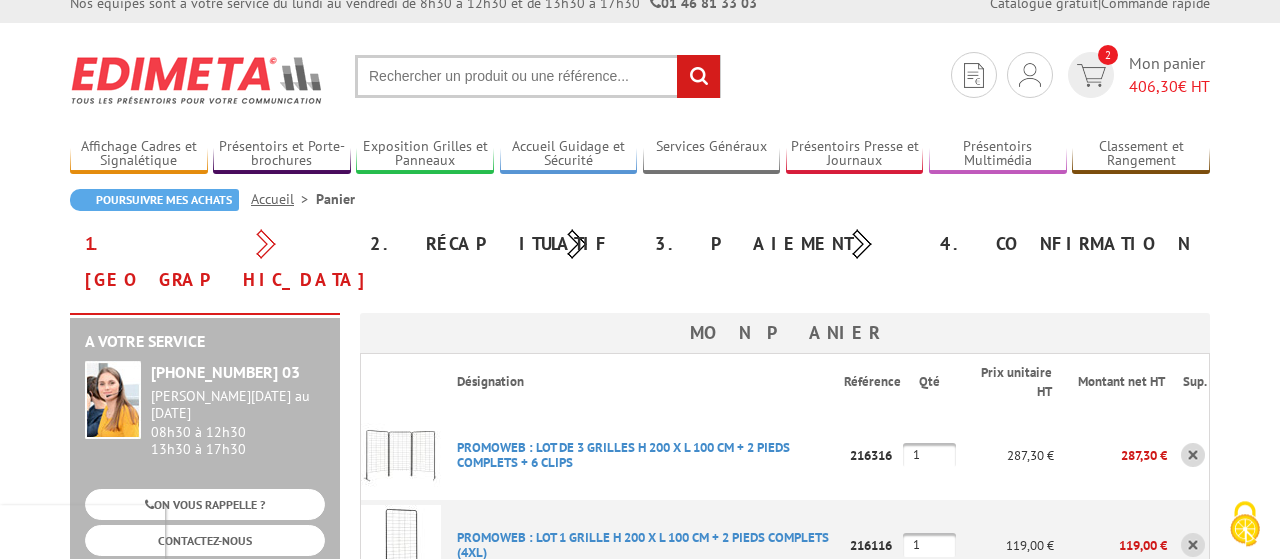 click at bounding box center [538, 76] 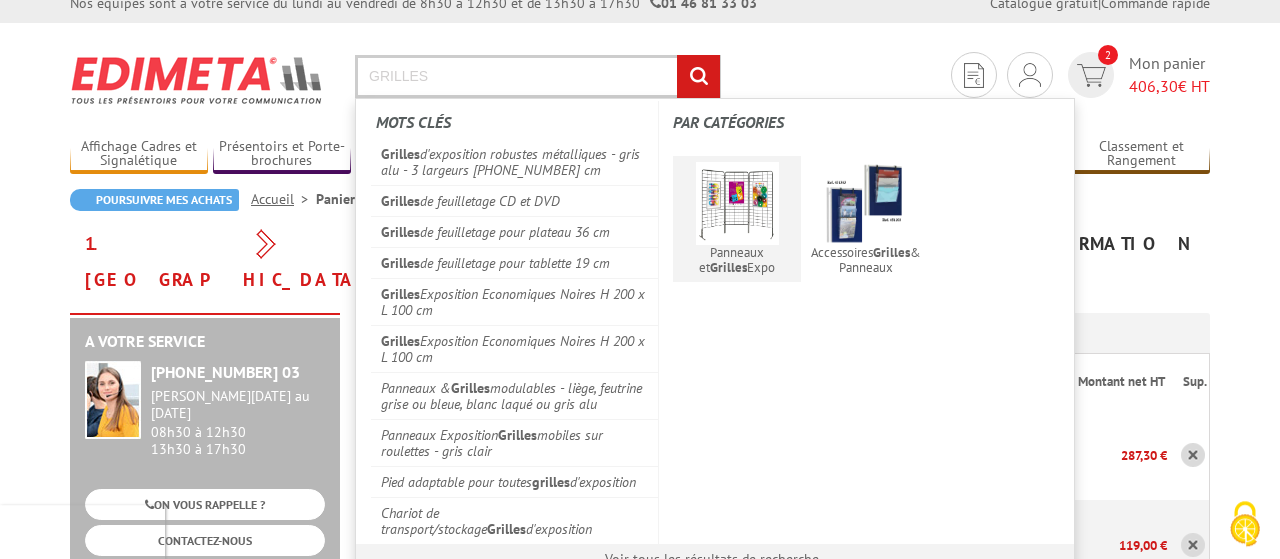 type on "GRILLES" 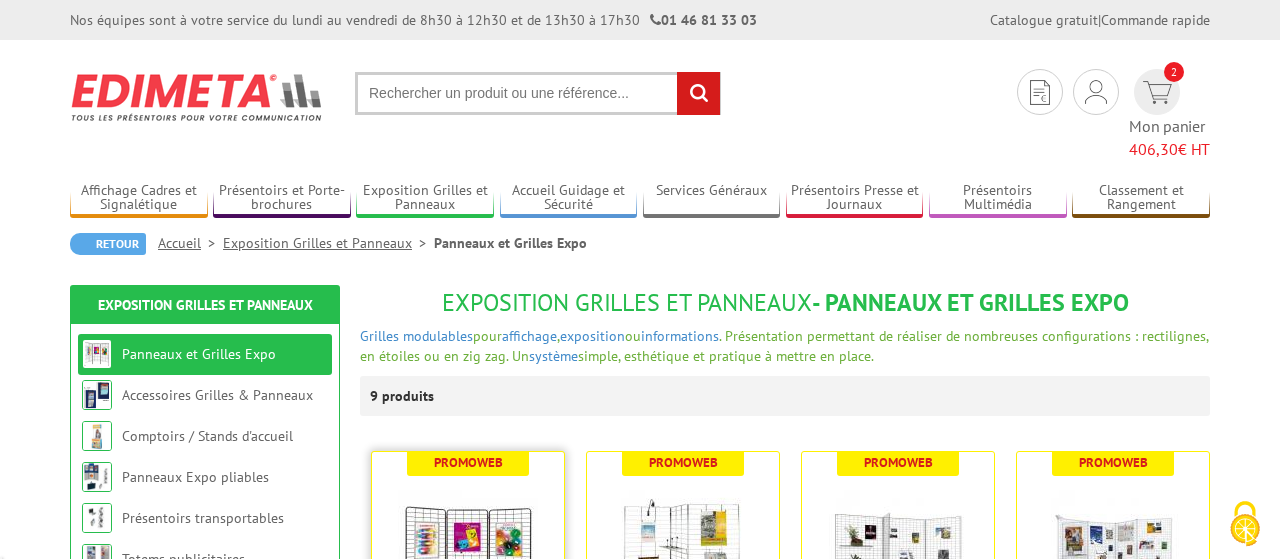 scroll, scrollTop: 0, scrollLeft: 0, axis: both 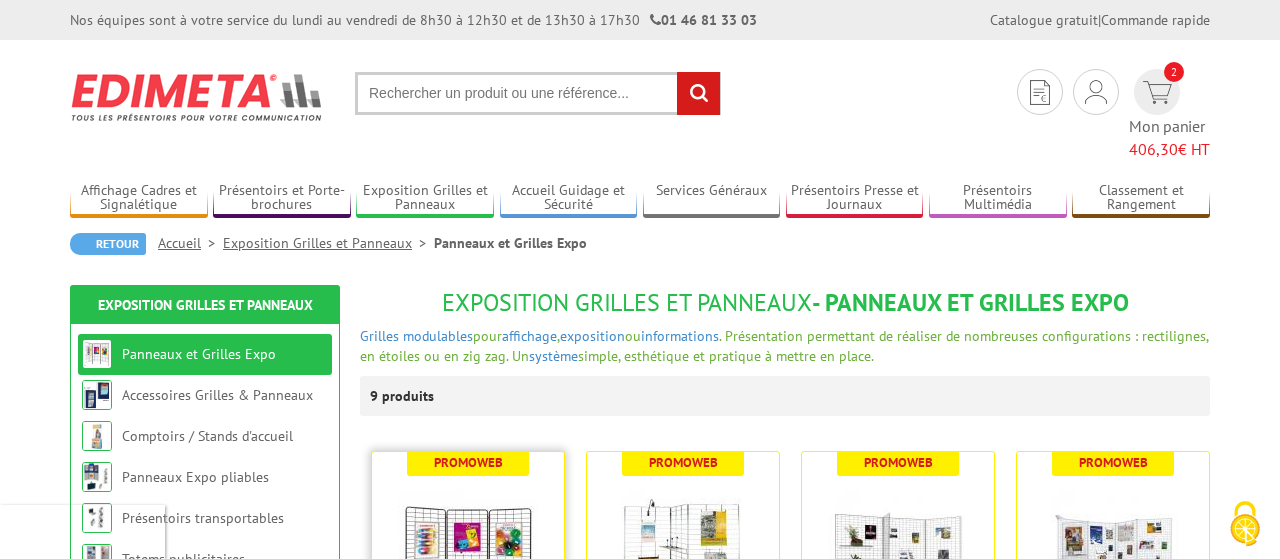 click at bounding box center [468, 552] 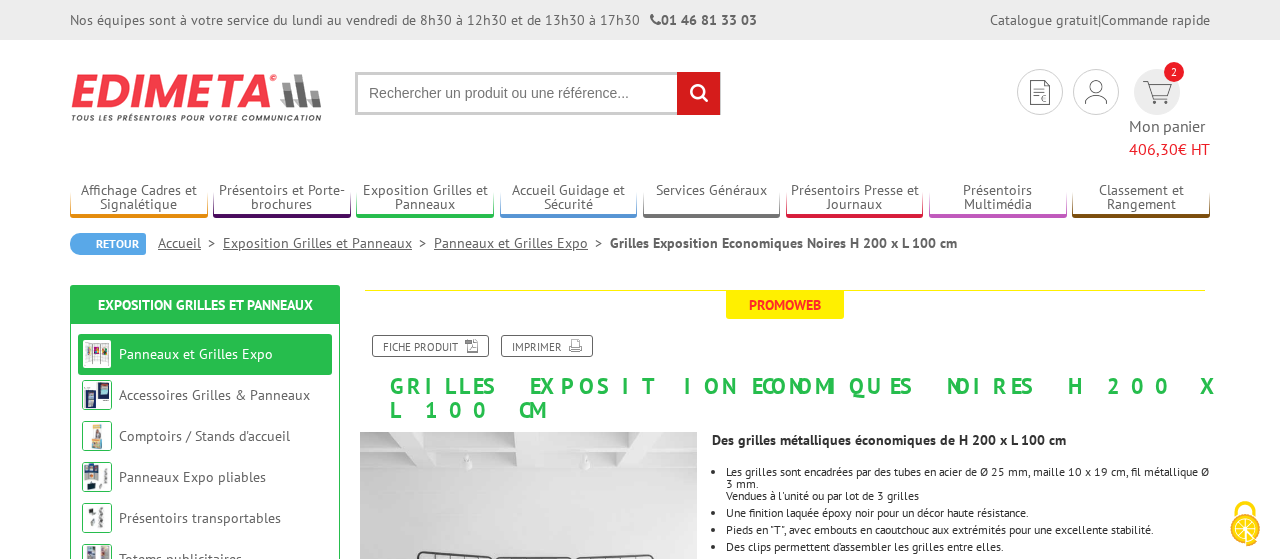 scroll, scrollTop: 0, scrollLeft: 0, axis: both 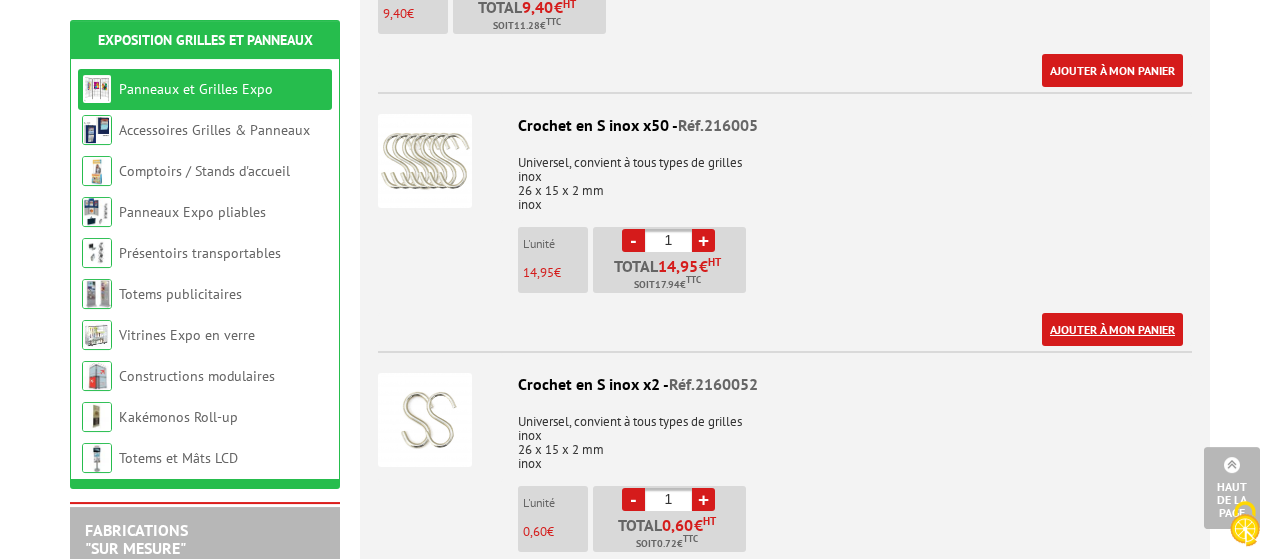 click on "Ajouter à mon panier" at bounding box center [1112, 329] 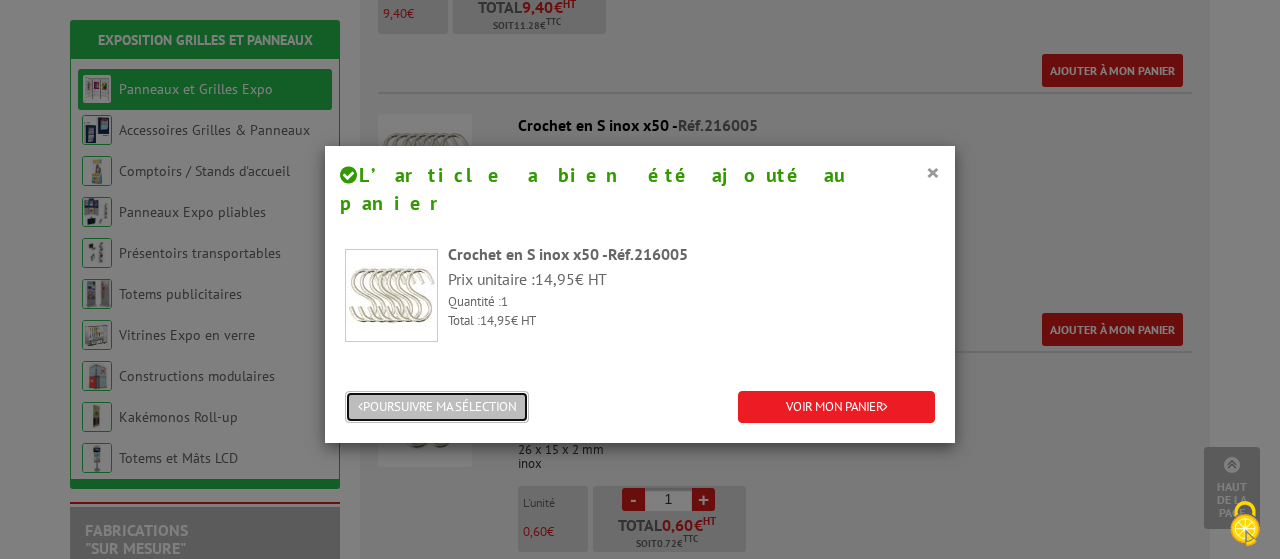 click on "POURSUIVRE MA SÉLECTION" at bounding box center (437, 407) 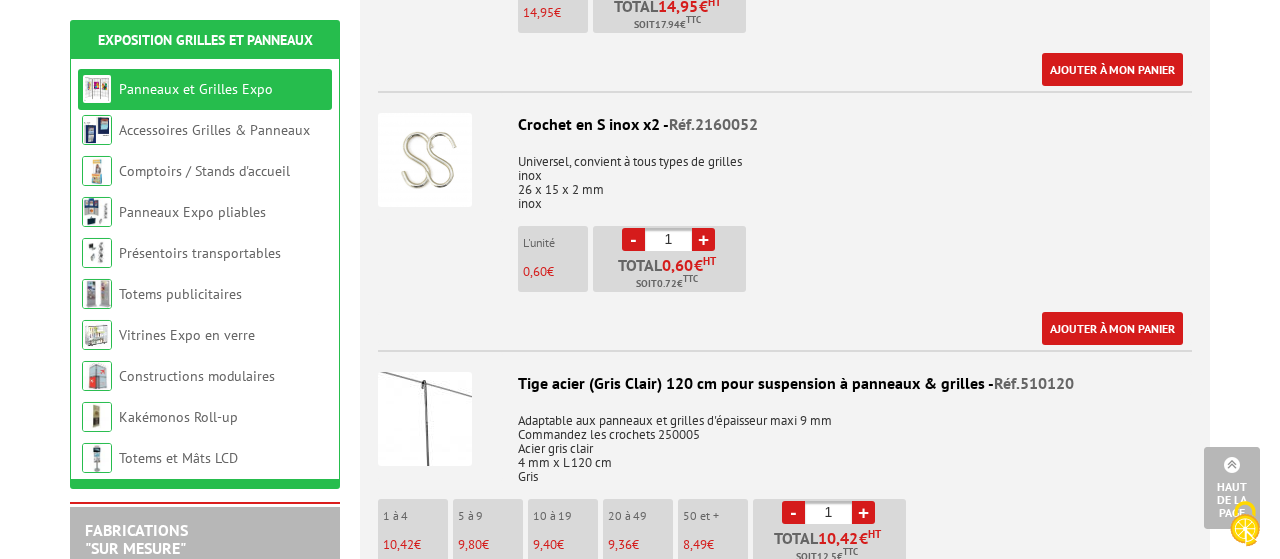 scroll, scrollTop: 3110, scrollLeft: 0, axis: vertical 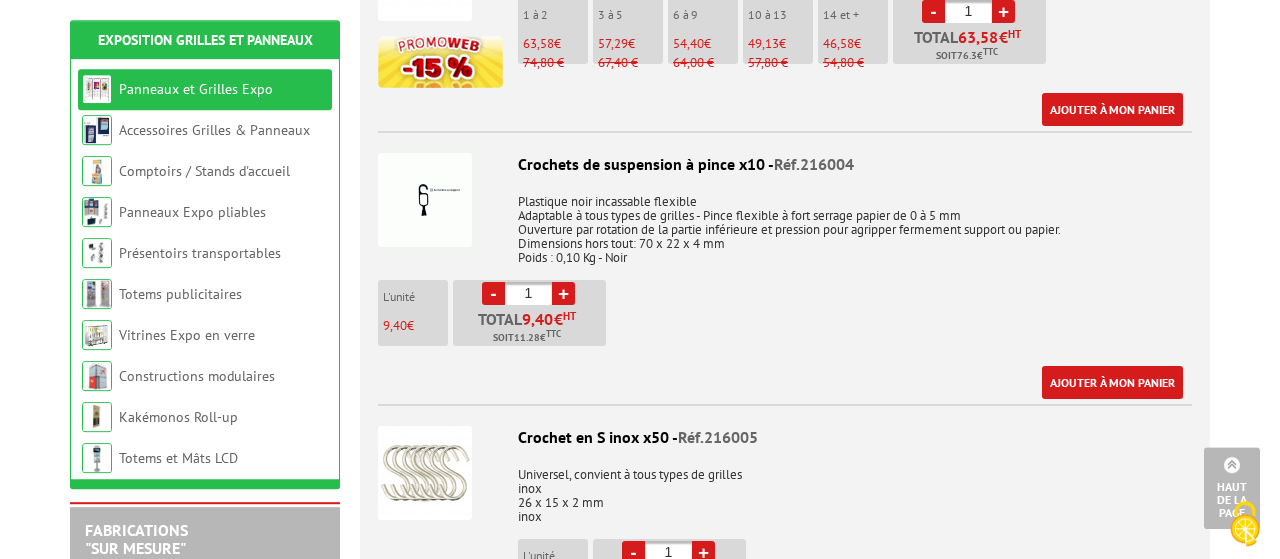 click at bounding box center [425, 200] 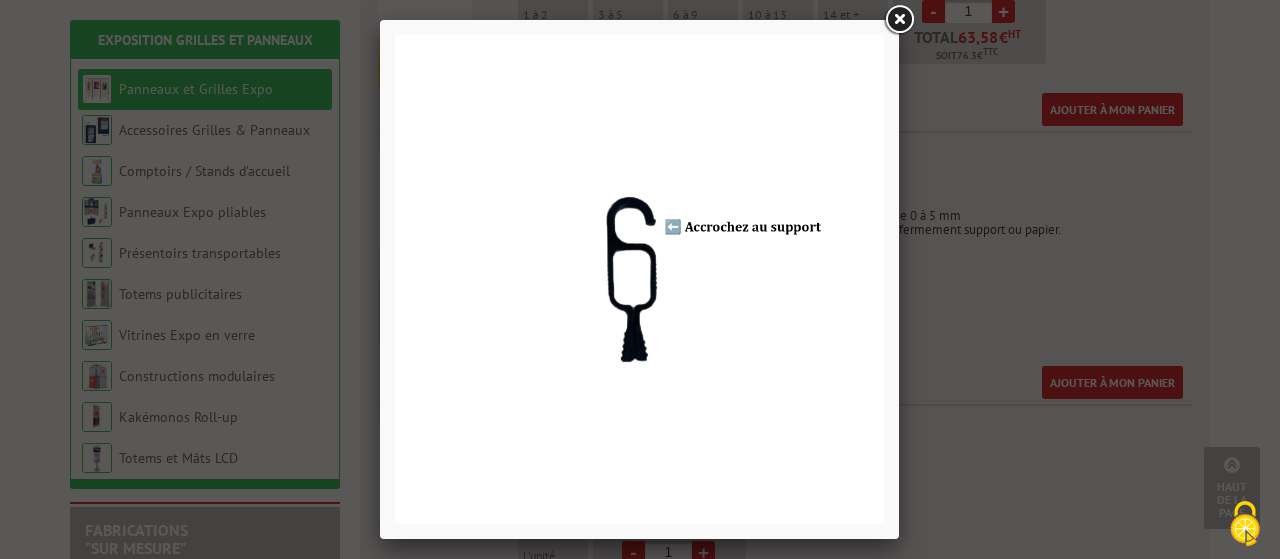 click at bounding box center [899, 20] 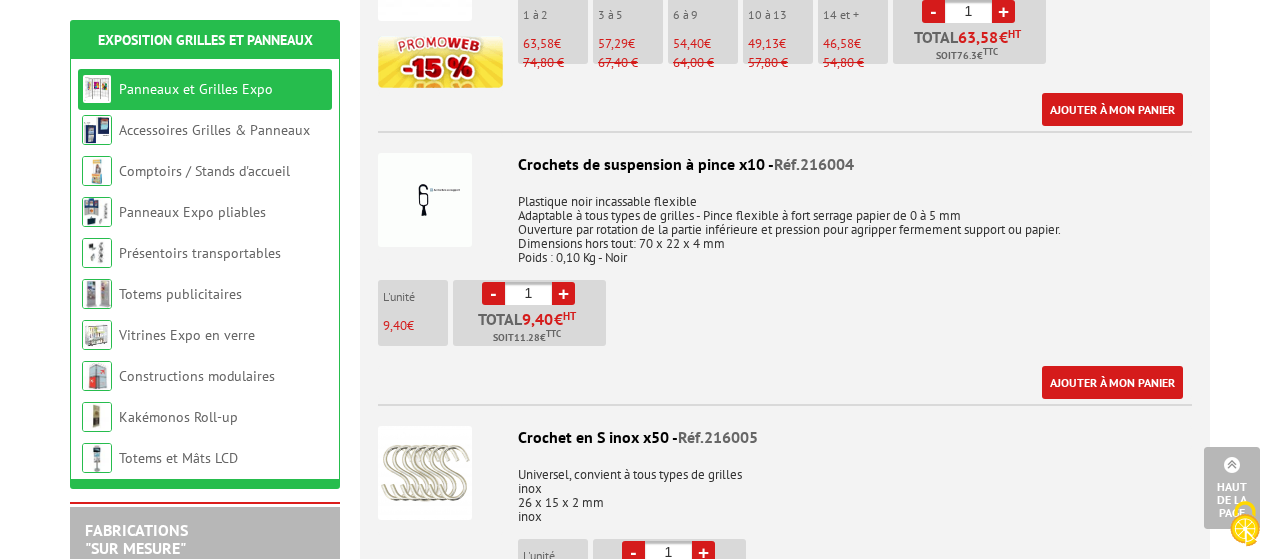click on "1" at bounding box center [528, 293] 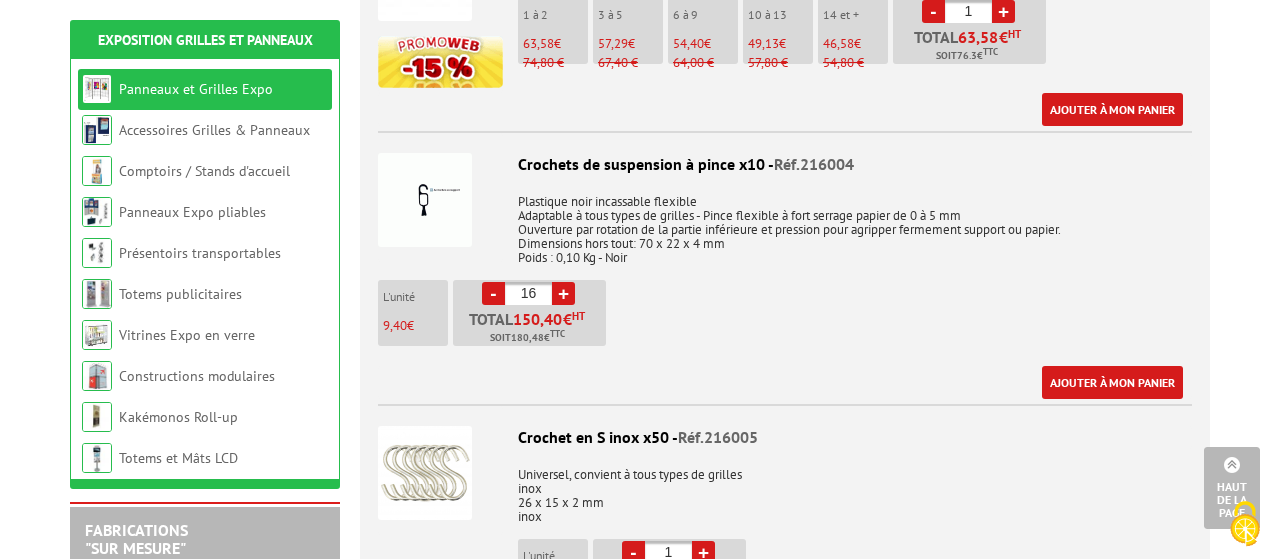 type on "16" 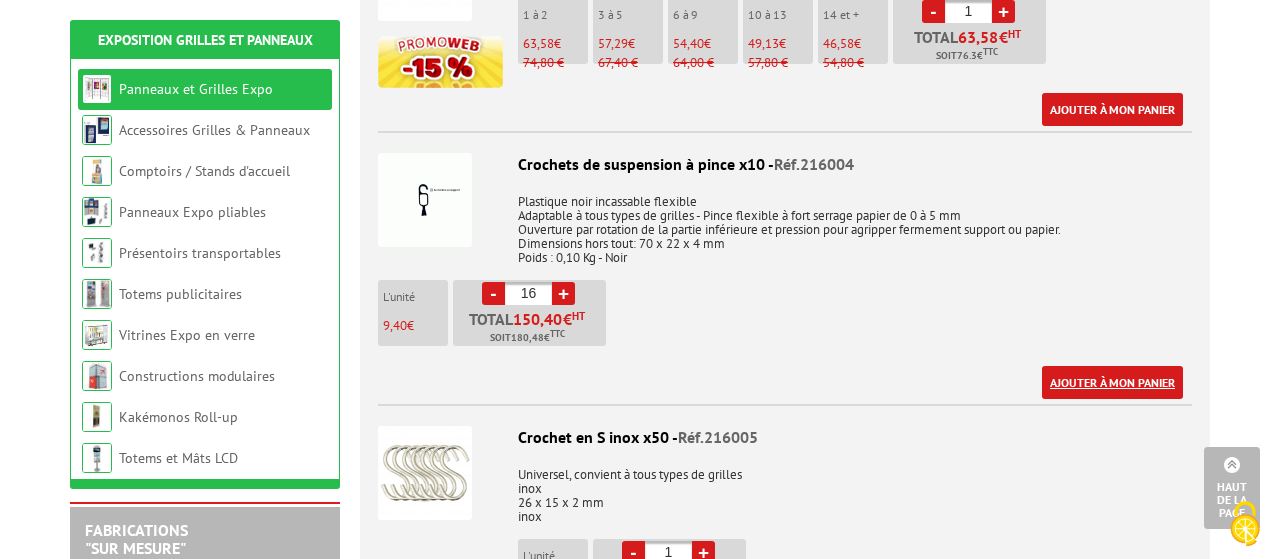 click on "Ajouter à mon panier" at bounding box center [1112, 382] 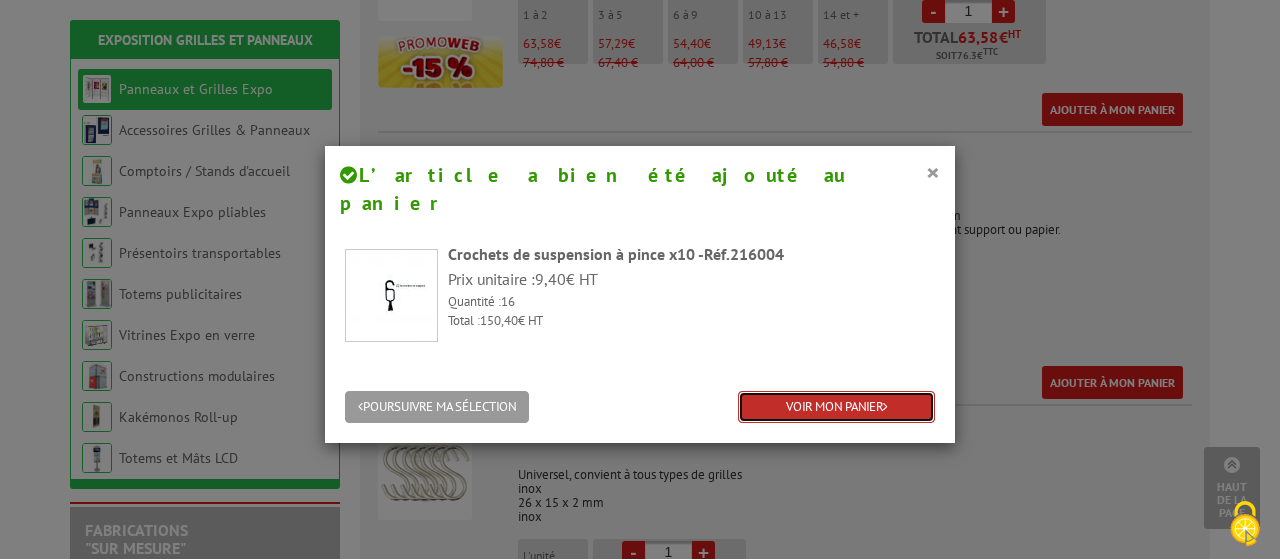 click on "VOIR MON PANIER" at bounding box center [836, 407] 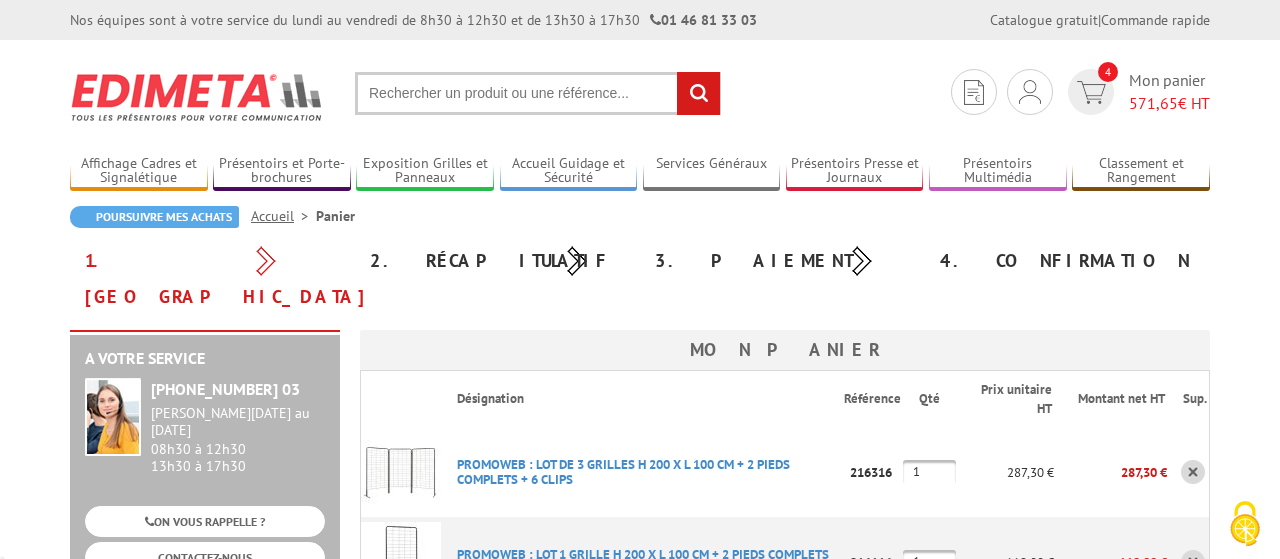scroll, scrollTop: 0, scrollLeft: 0, axis: both 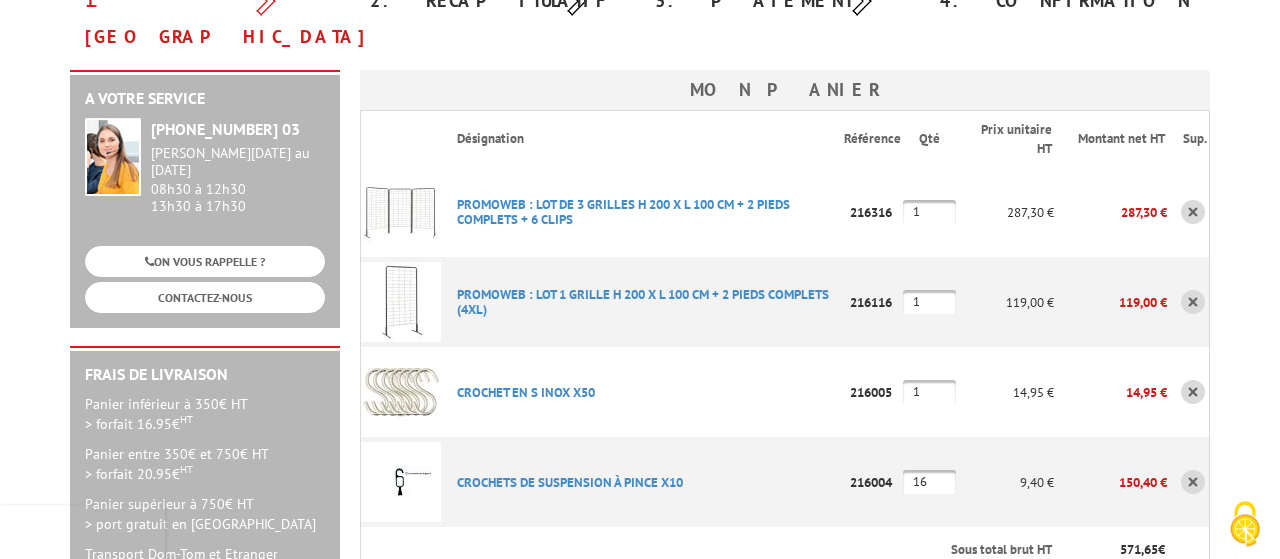 click at bounding box center [1193, 392] 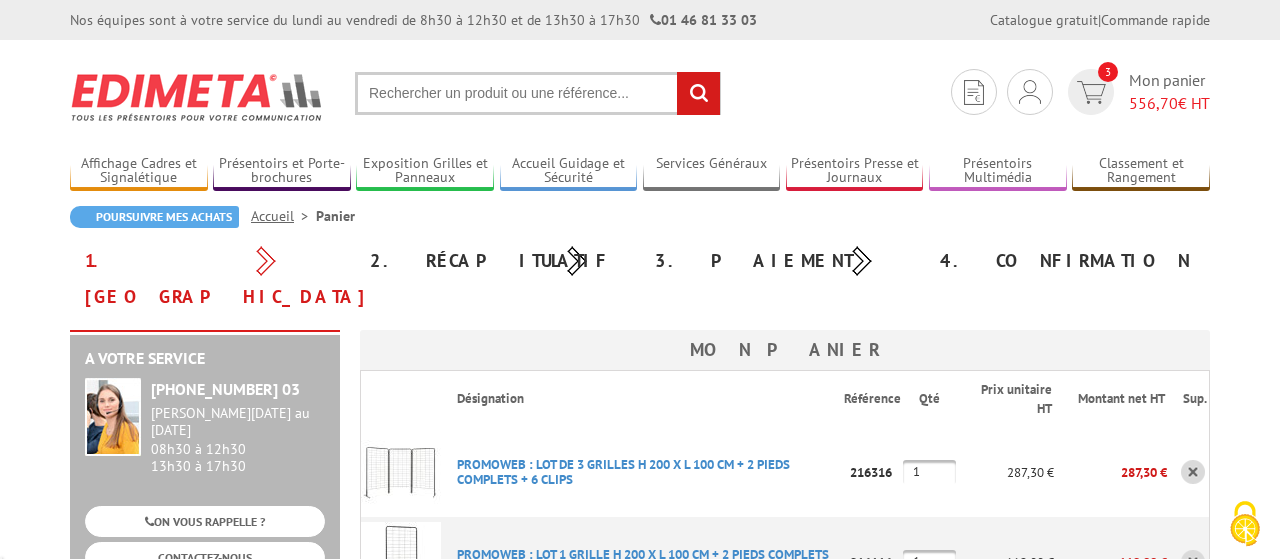 scroll, scrollTop: 0, scrollLeft: 0, axis: both 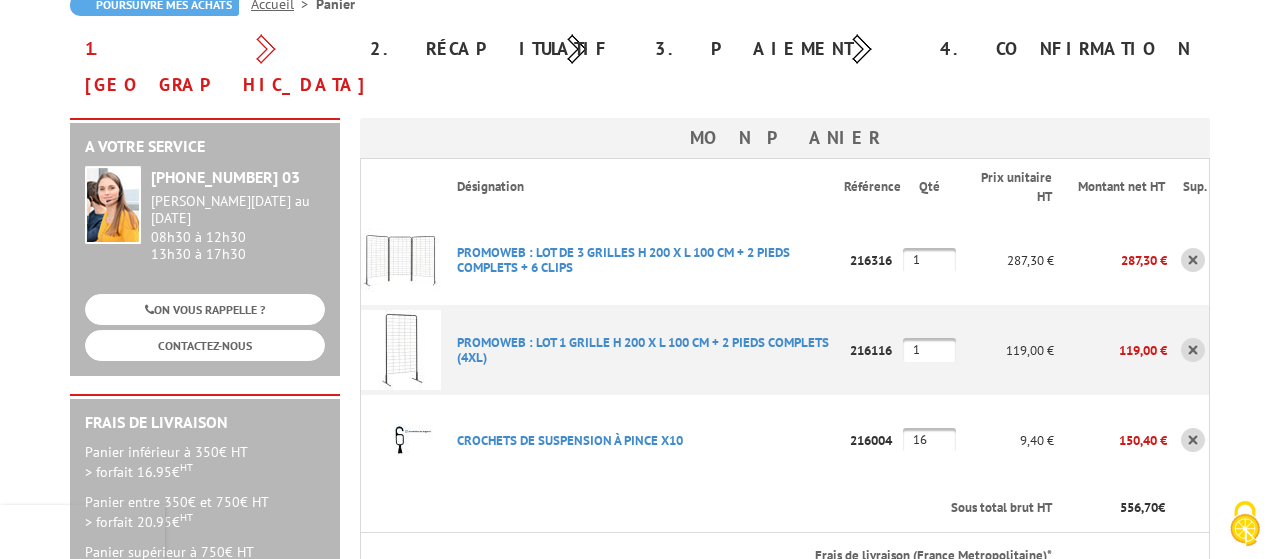click on "16" at bounding box center [929, 440] 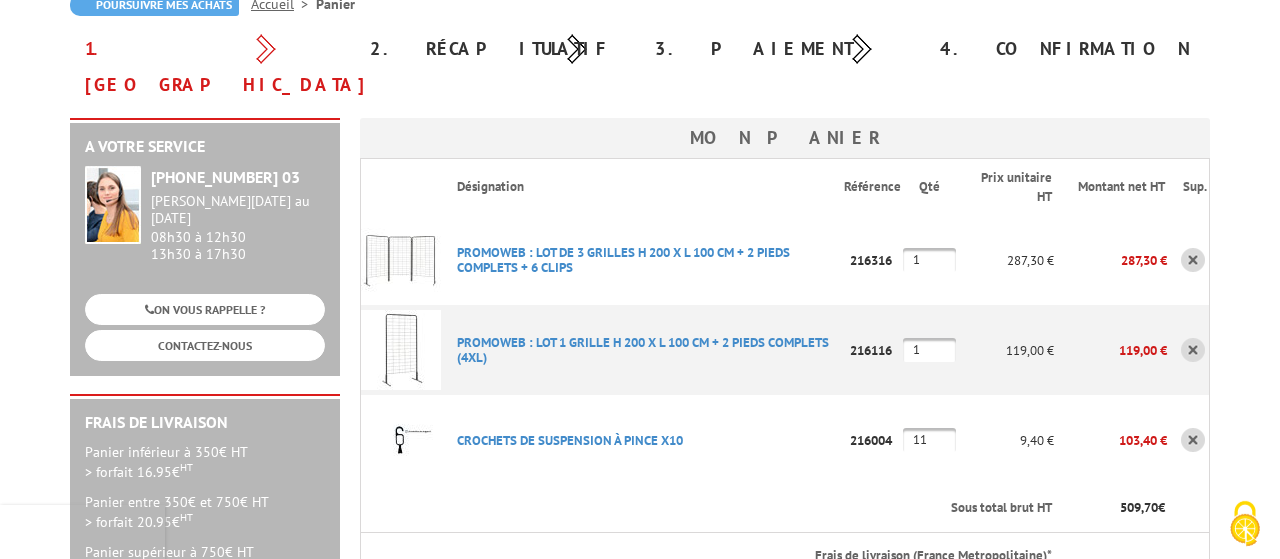 click on "Nos équipes sont à votre service du [DATE] au [DATE] de 8h30 à 12h30 et de 13h30 à 17h30    01 46 81 33 03
Catalogue gratuit  |
Commande rapide
Je me connecte
Nouveau client ? Inscrivez-vous
3
Mon panier
509,70
€ HT
rechercher" at bounding box center (640, 746) 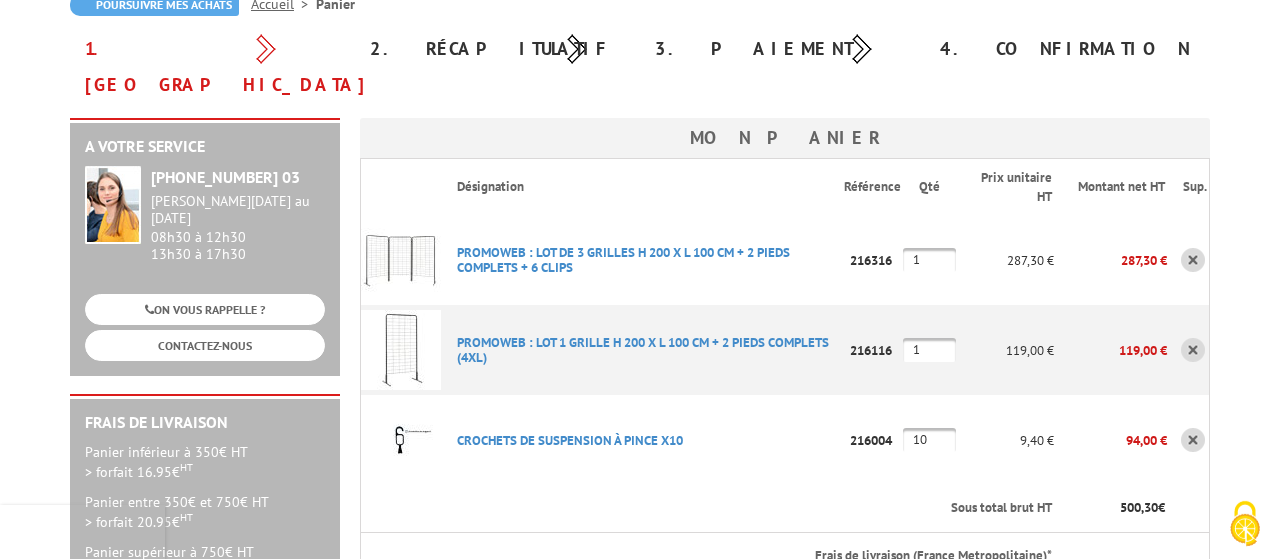click on "Nos équipes sont à votre service du [DATE] au [DATE] de 8h30 à 12h30 et de 13h30 à 17h30    01 46 81 33 03
Catalogue gratuit  |
Commande rapide
Je me connecte
Nouveau client ? Inscrivez-vous
3
Mon panier
500,30
€ HT
rechercher" at bounding box center (640, 746) 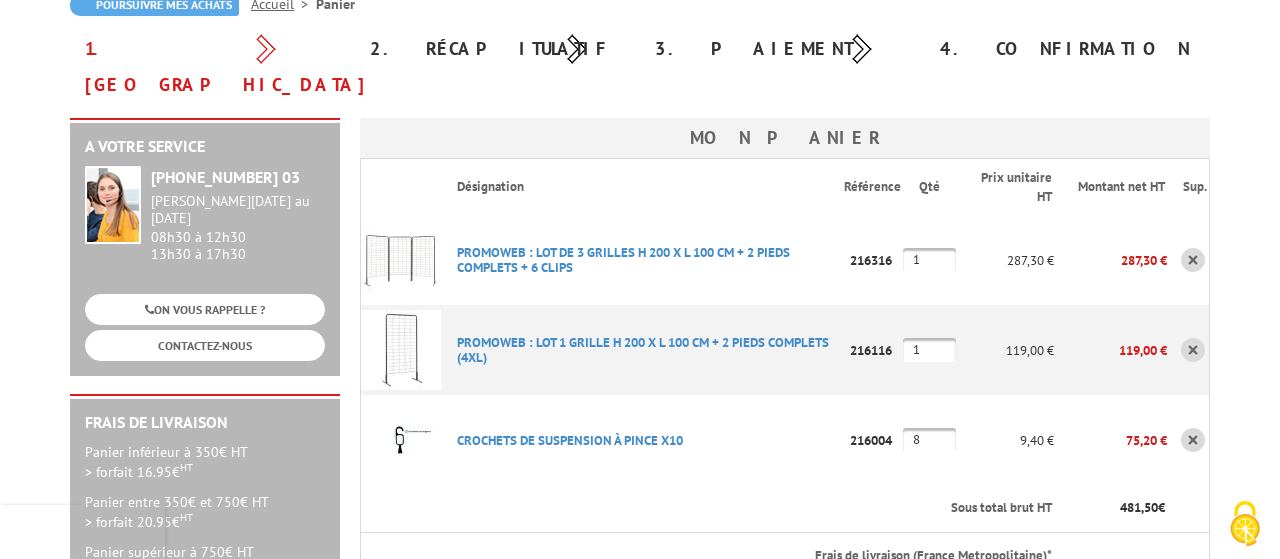 type on "8" 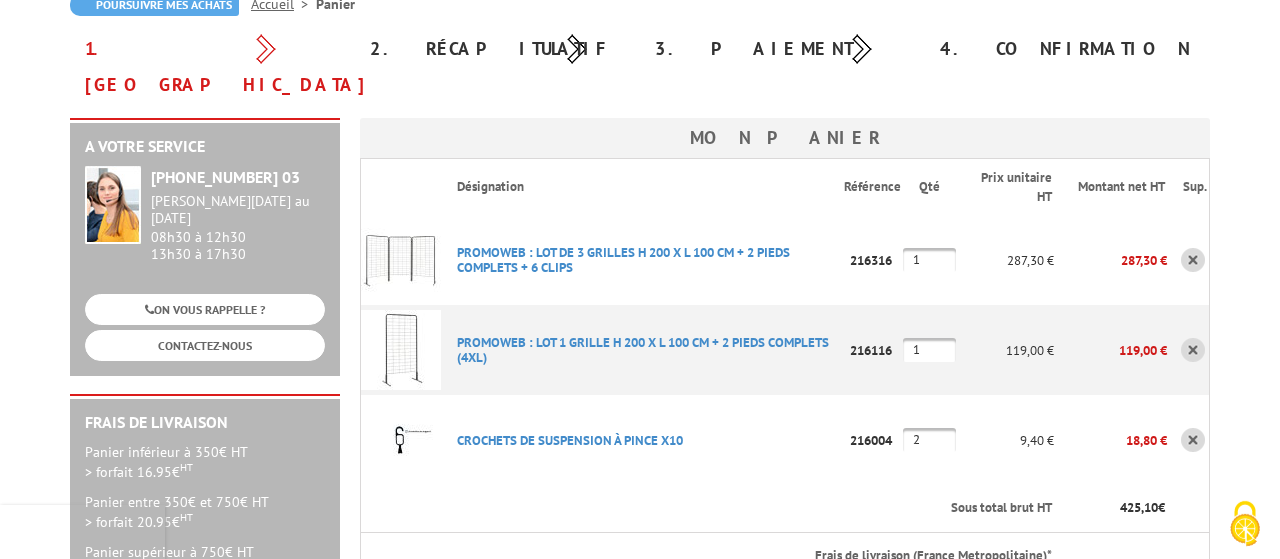 type on "2" 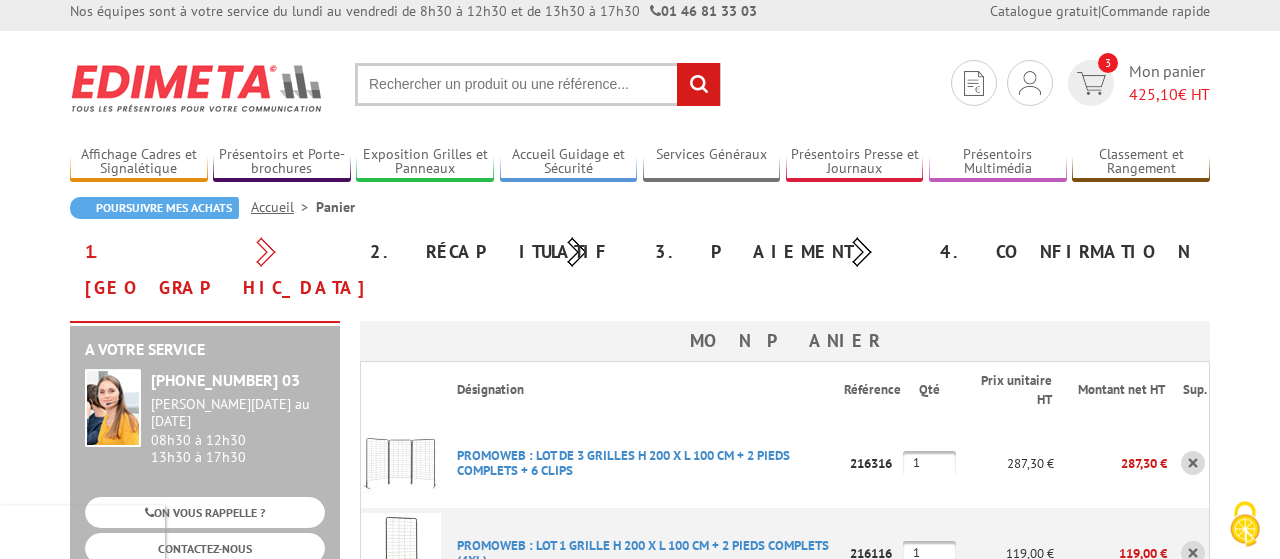 scroll, scrollTop: 2, scrollLeft: 0, axis: vertical 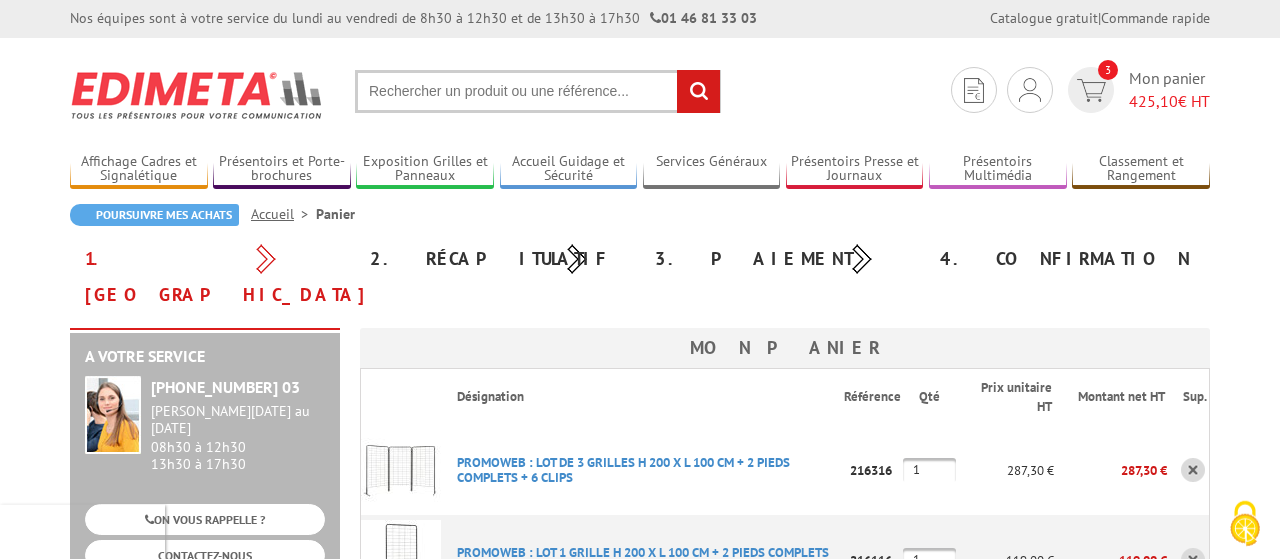 click at bounding box center (538, 91) 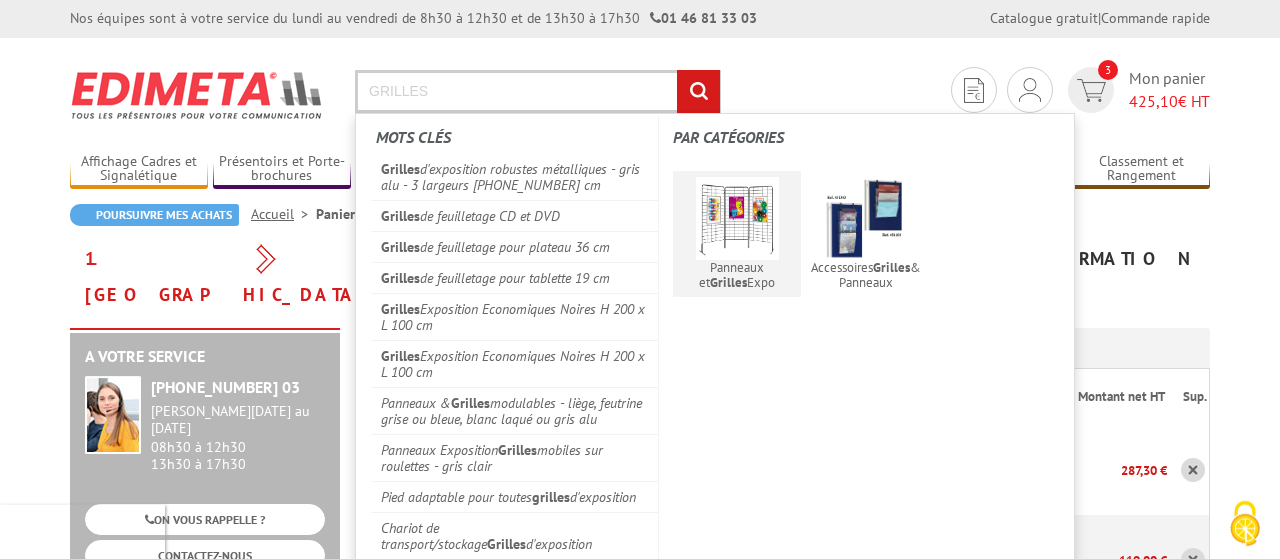 type on "GRILLES" 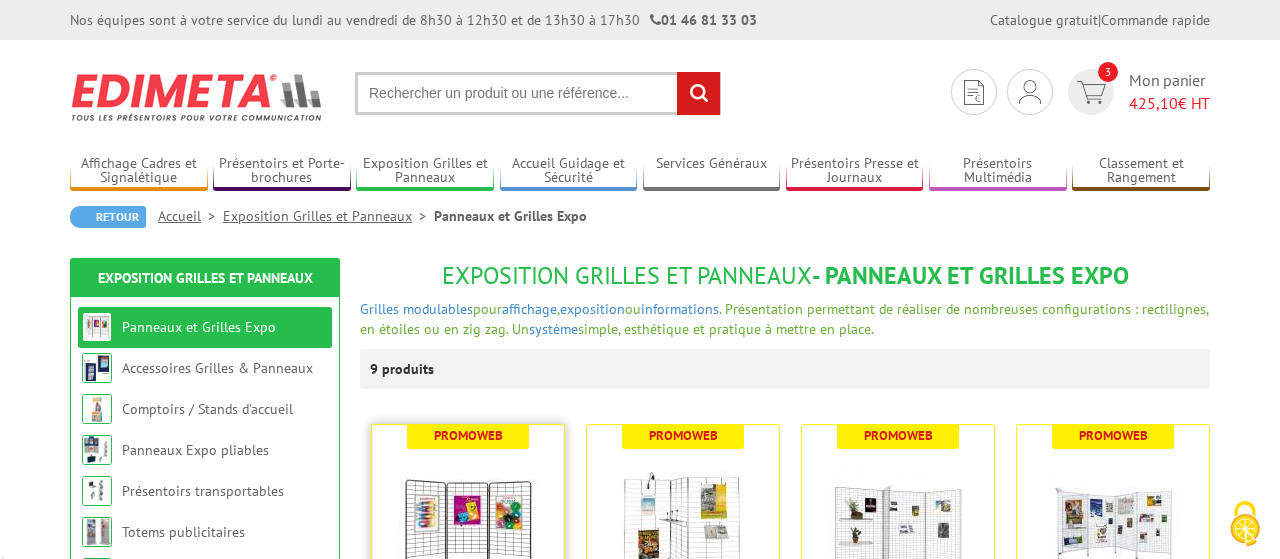 scroll, scrollTop: 0, scrollLeft: 0, axis: both 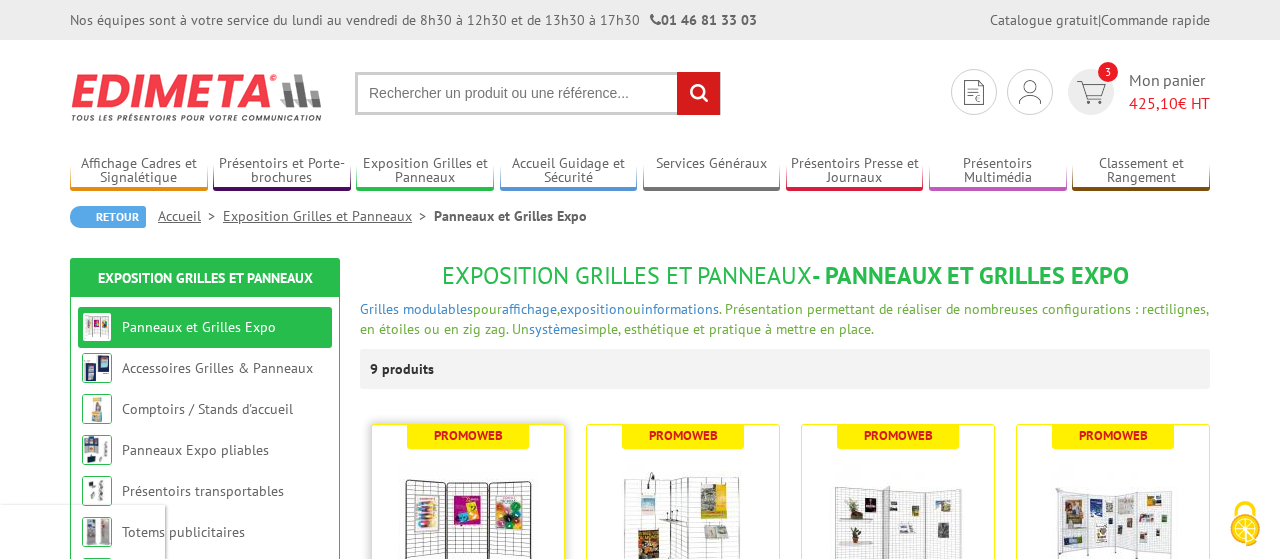 click at bounding box center (468, 525) 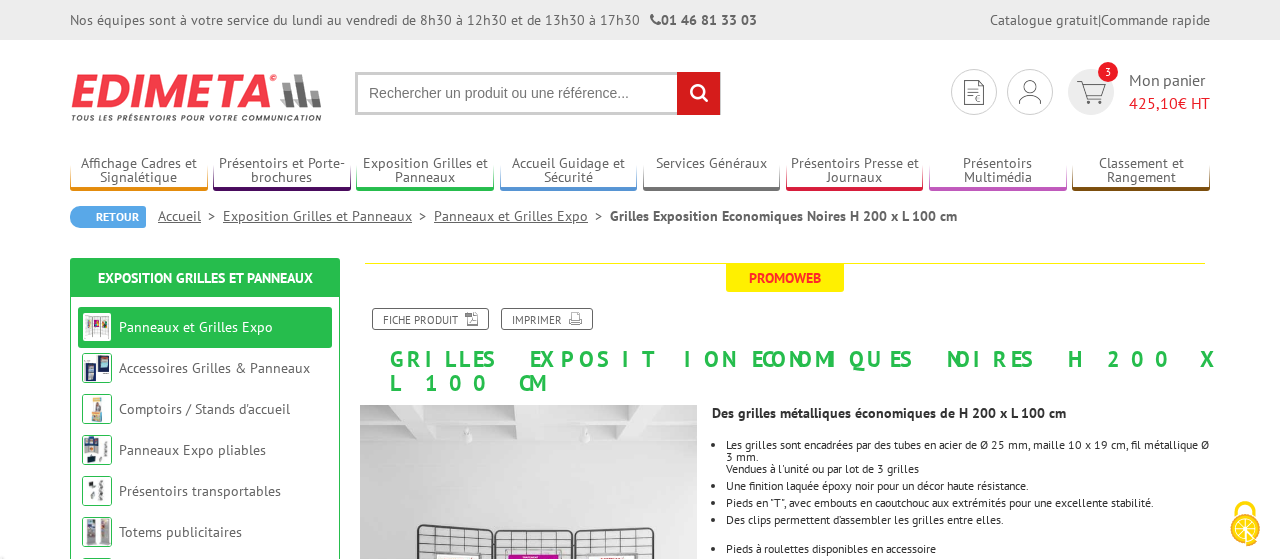 scroll, scrollTop: 0, scrollLeft: 0, axis: both 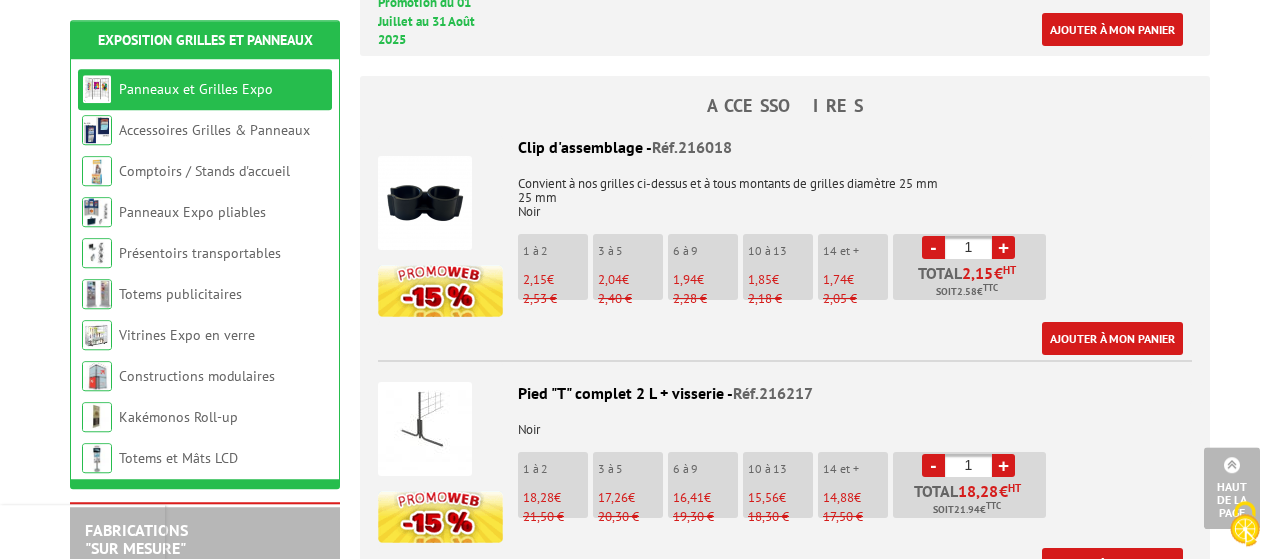 click on "+" at bounding box center [1003, 247] 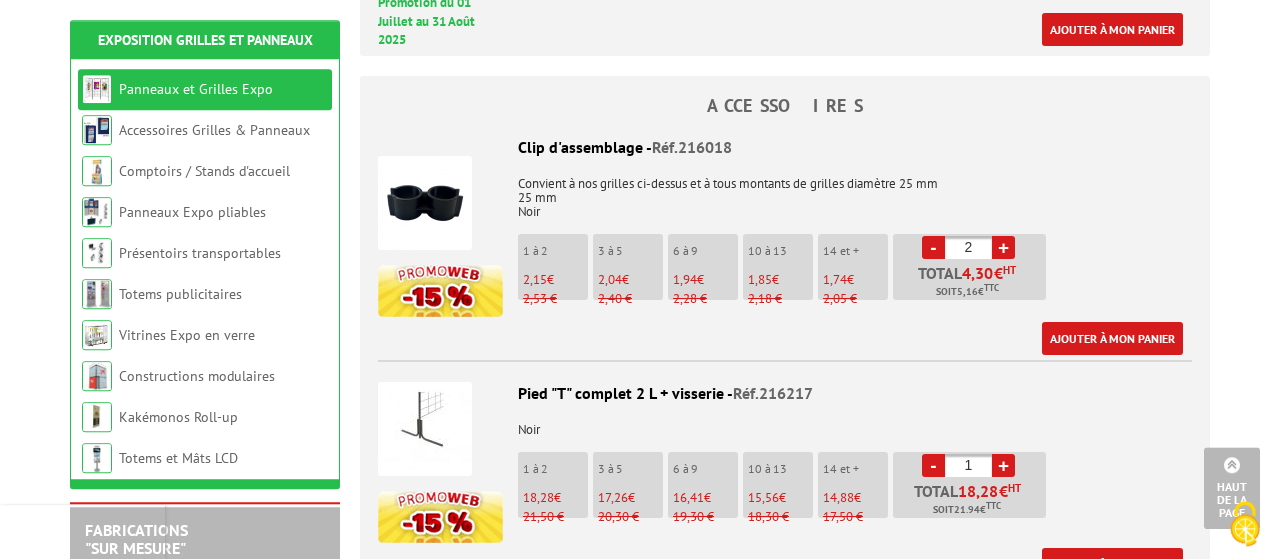 click on "+" at bounding box center (1003, 247) 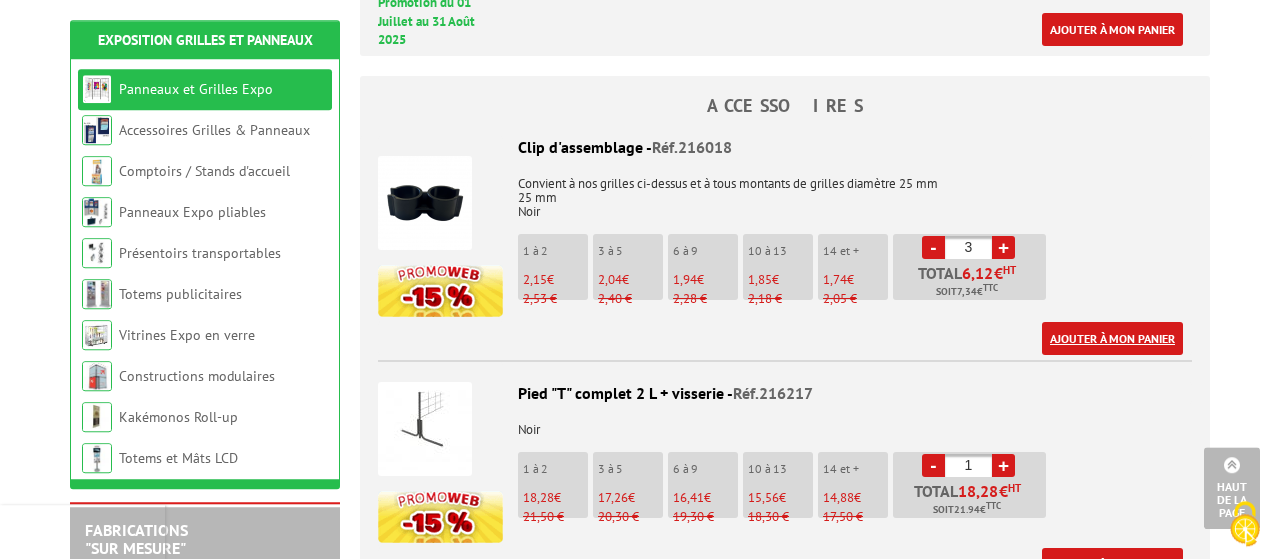 click on "Ajouter à mon panier" at bounding box center [1112, 338] 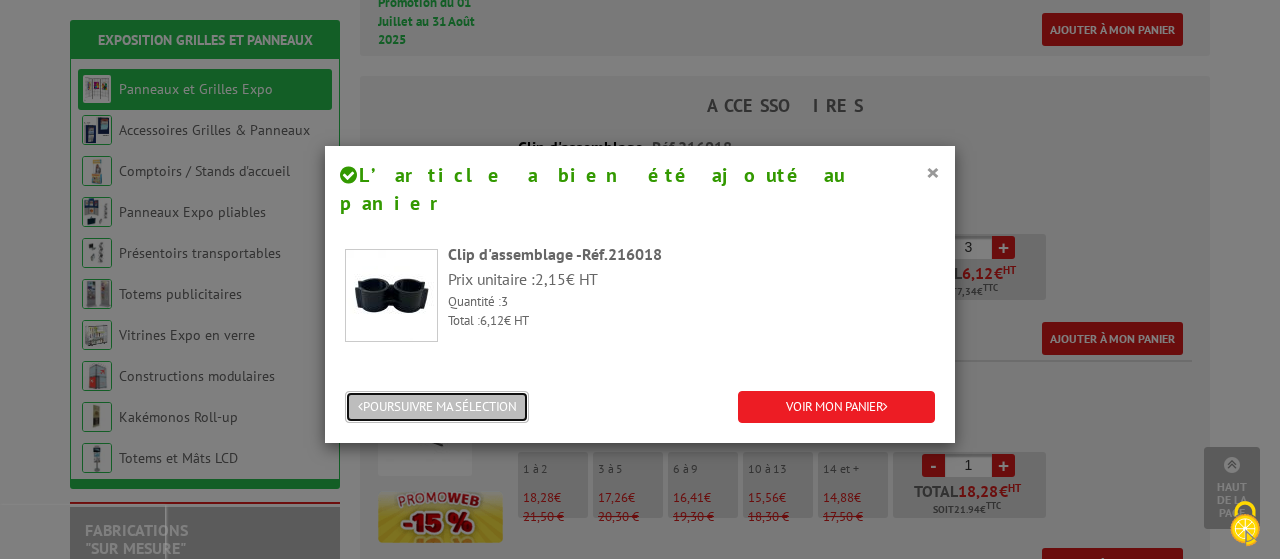 click on "POURSUIVRE MA SÉLECTION" at bounding box center (437, 407) 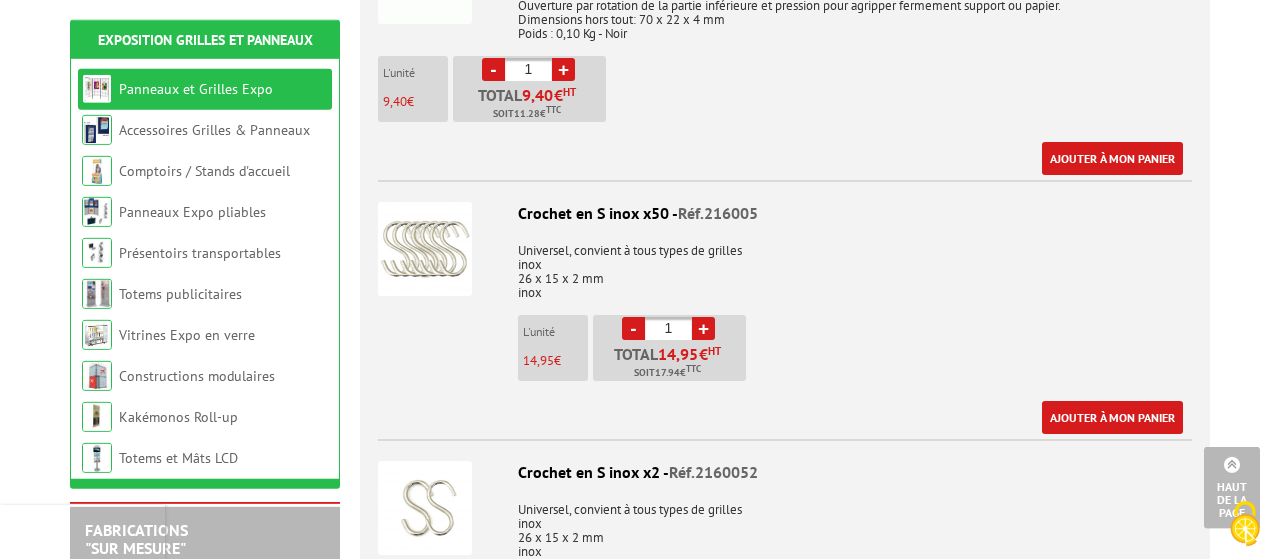 scroll, scrollTop: 2715, scrollLeft: 0, axis: vertical 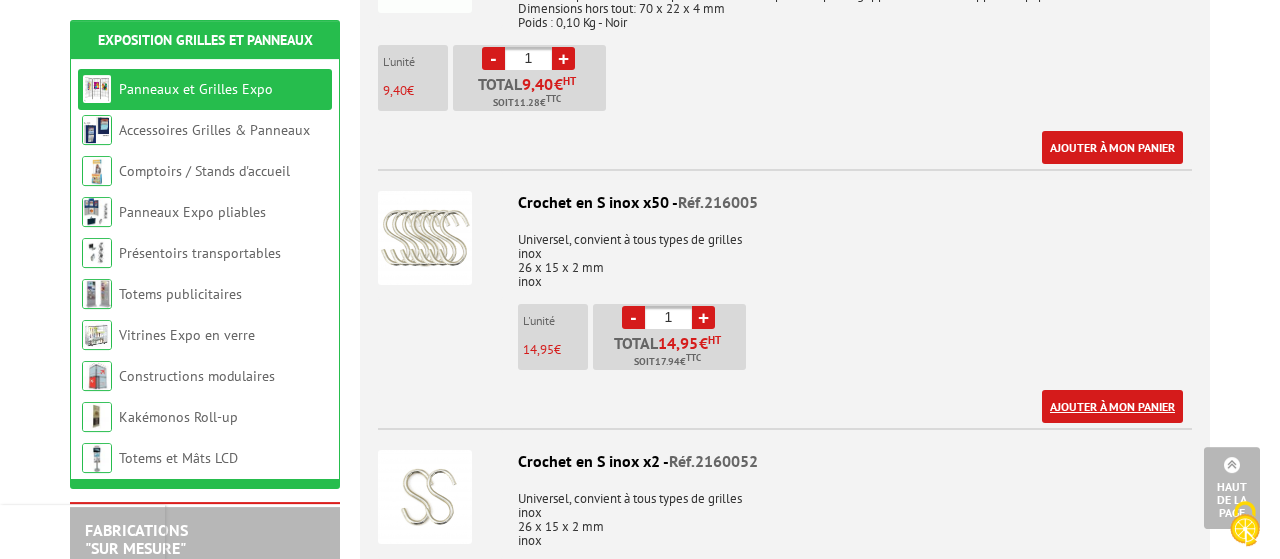 click on "Ajouter à mon panier" at bounding box center [1112, 406] 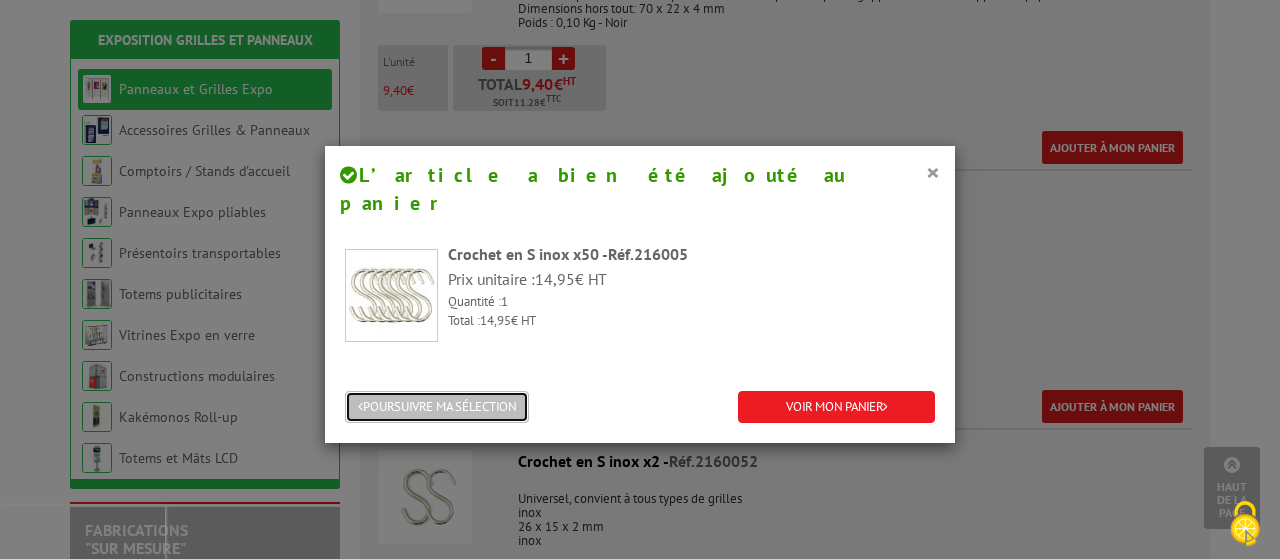 click on "POURSUIVRE MA SÉLECTION" at bounding box center [437, 407] 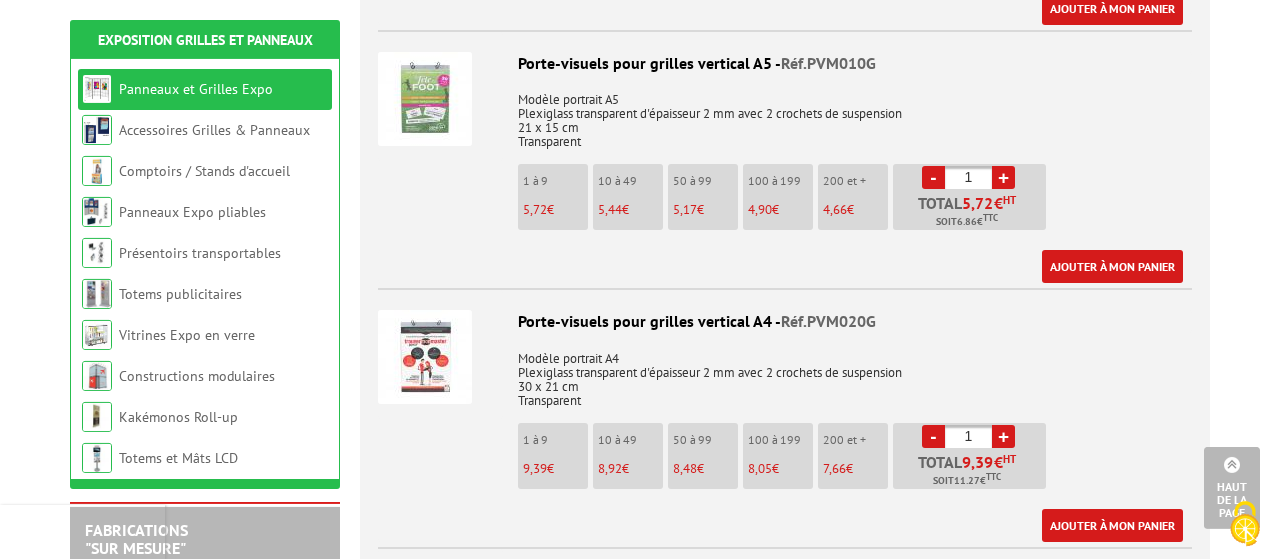scroll, scrollTop: 5940, scrollLeft: 0, axis: vertical 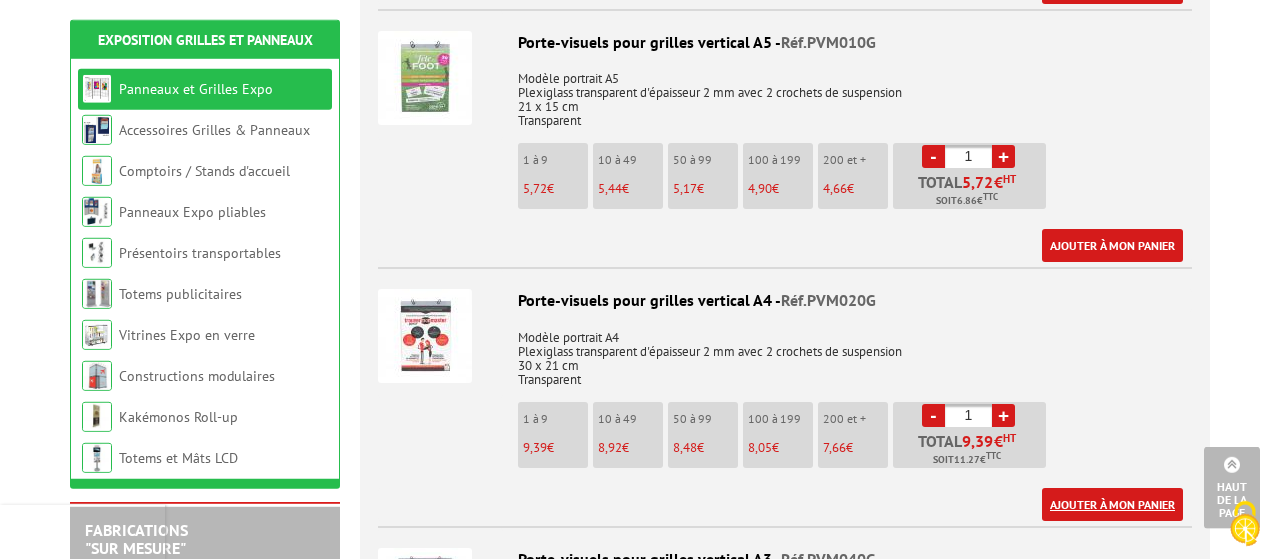 click on "Ajouter à mon panier" at bounding box center [1112, 504] 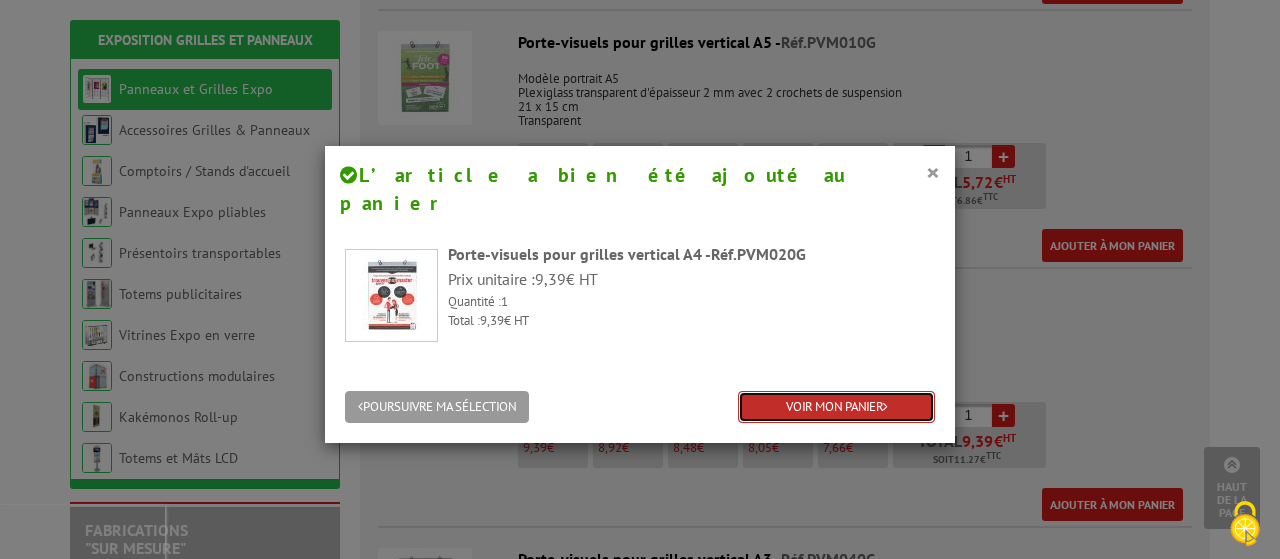 click on "VOIR MON PANIER" at bounding box center [836, 407] 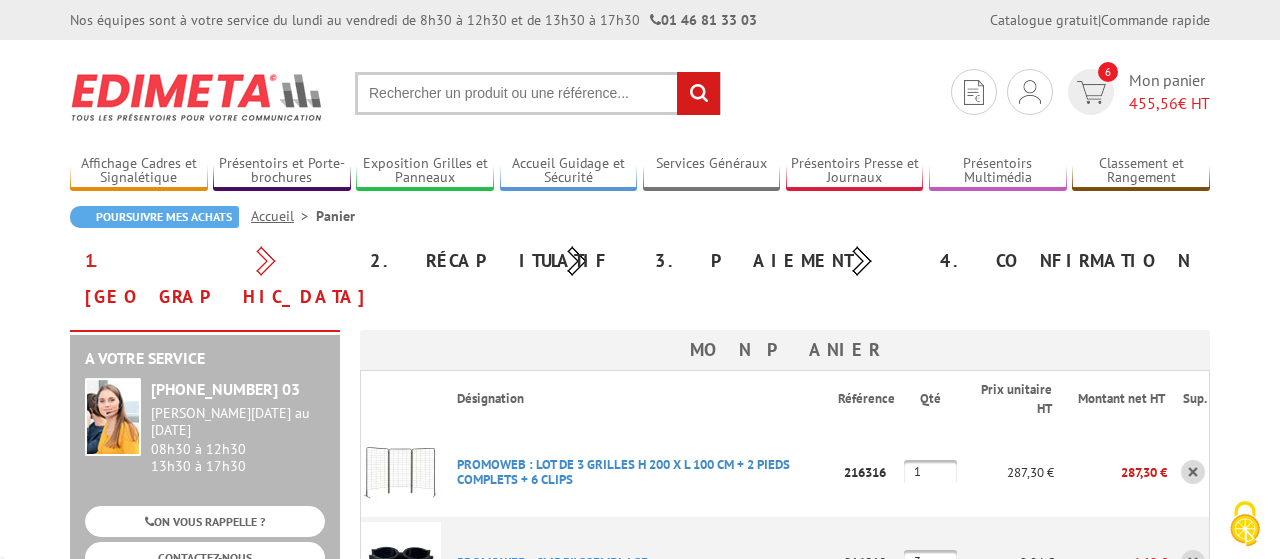 scroll, scrollTop: 0, scrollLeft: 0, axis: both 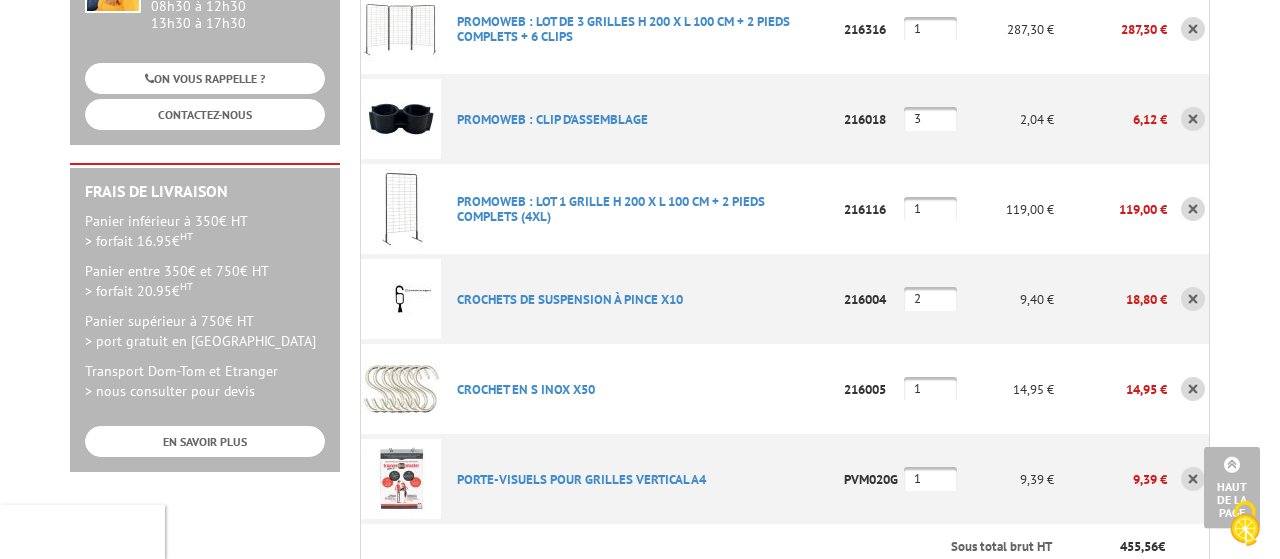 click on "1" at bounding box center [930, 479] 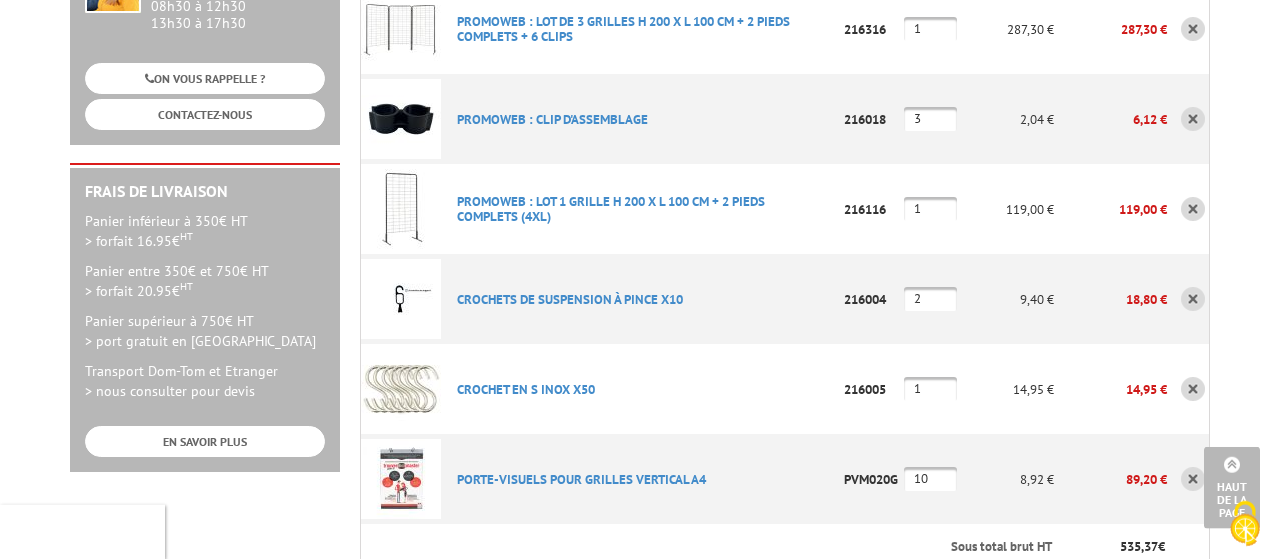 click on "Nos équipes sont à votre service du lundi au vendredi de 8h30 à 12h30 et de 13h30 à 17h30    01 46 81 33 03
Catalogue gratuit  |
Commande rapide
Je me connecte
Nouveau client ? Inscrivez-vous
6
Mon panier
535,37
€ HT
rechercher" at bounding box center [640, 650] 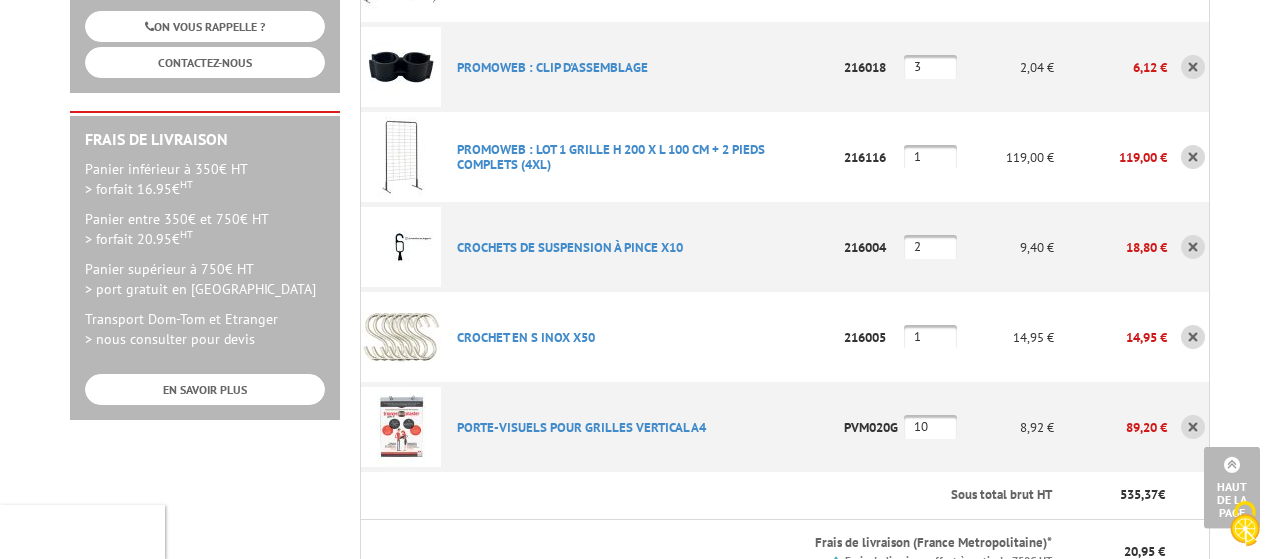 scroll, scrollTop: 498, scrollLeft: 0, axis: vertical 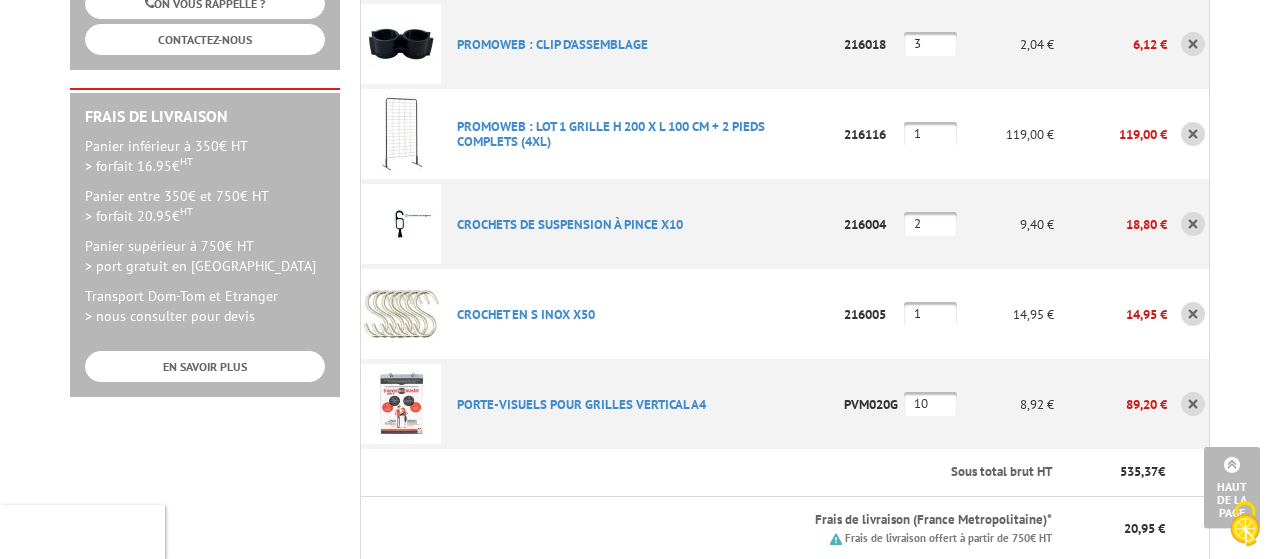 click on "10" at bounding box center (930, 404) 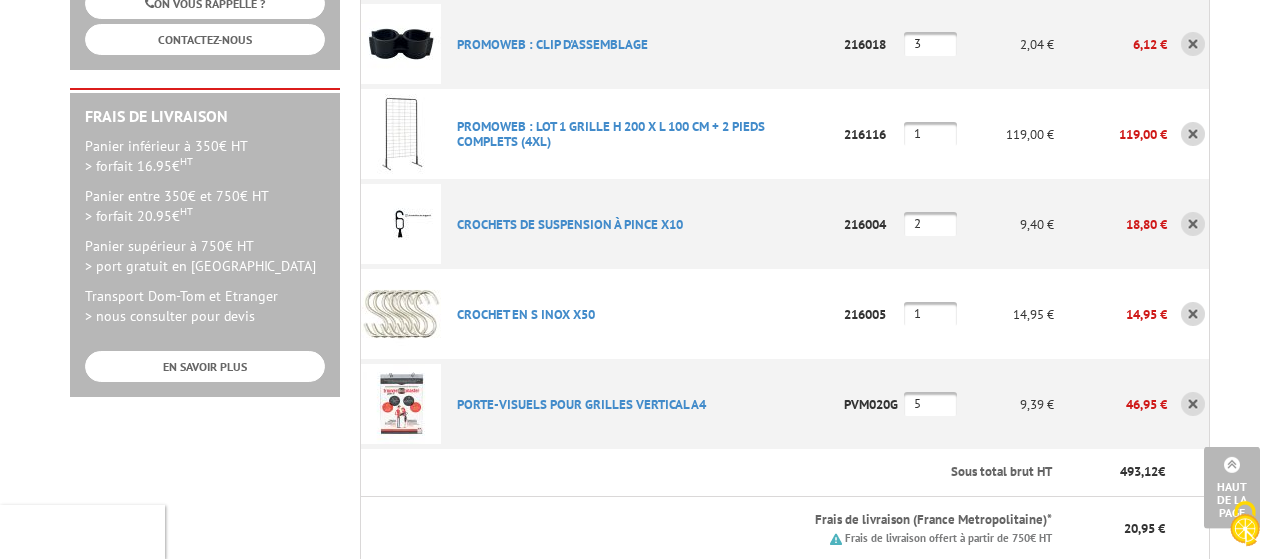 type on "5" 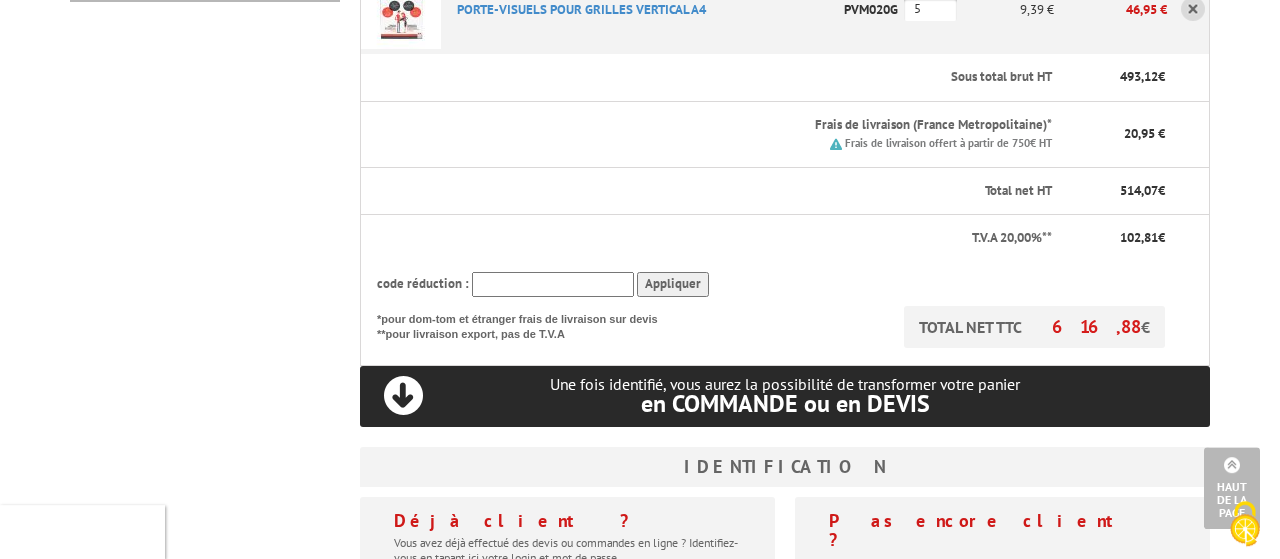scroll, scrollTop: 920, scrollLeft: 0, axis: vertical 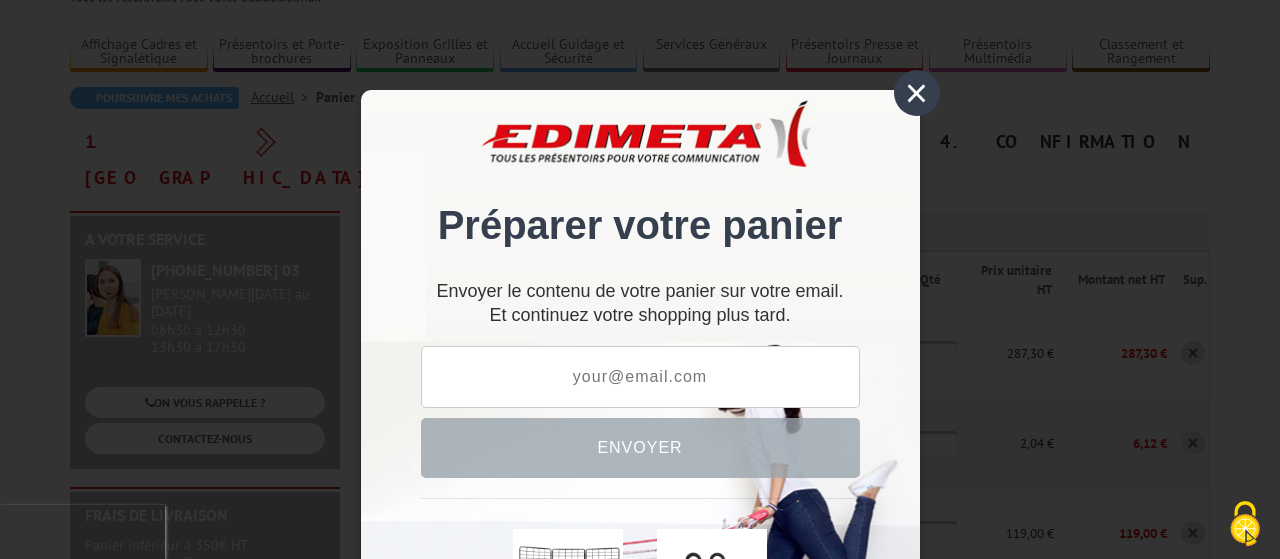 click at bounding box center (640, 377) 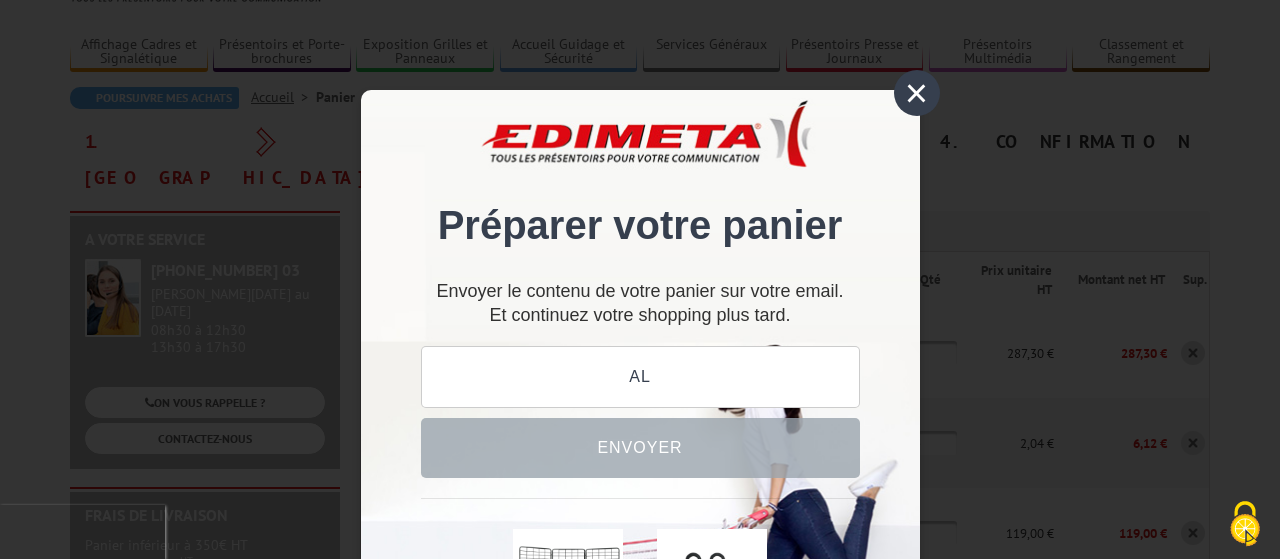 type on "A" 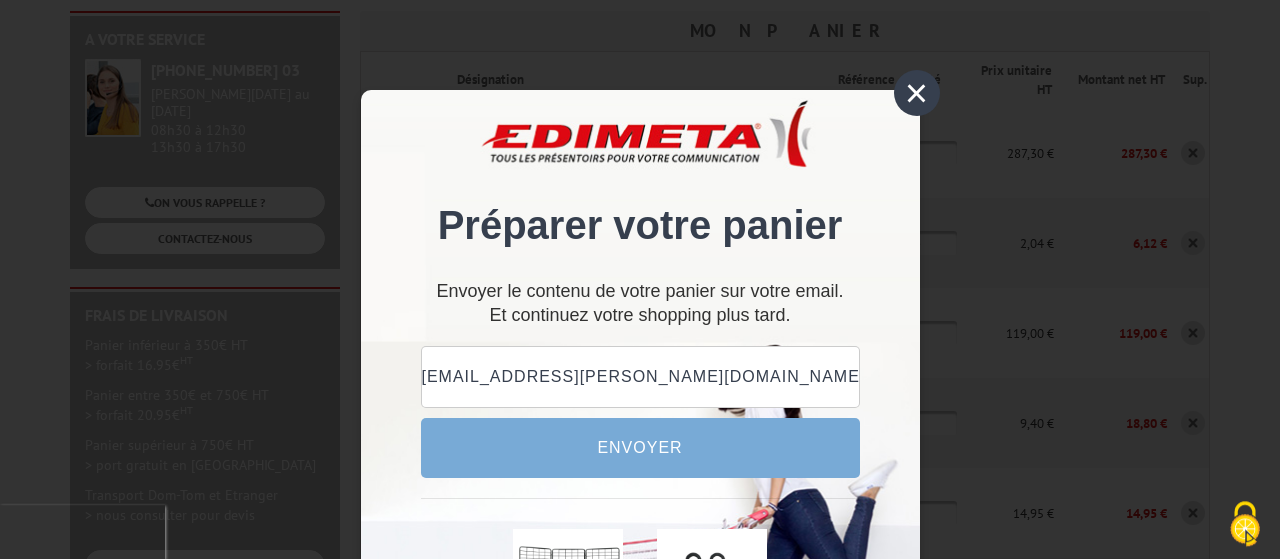 scroll, scrollTop: 381, scrollLeft: 0, axis: vertical 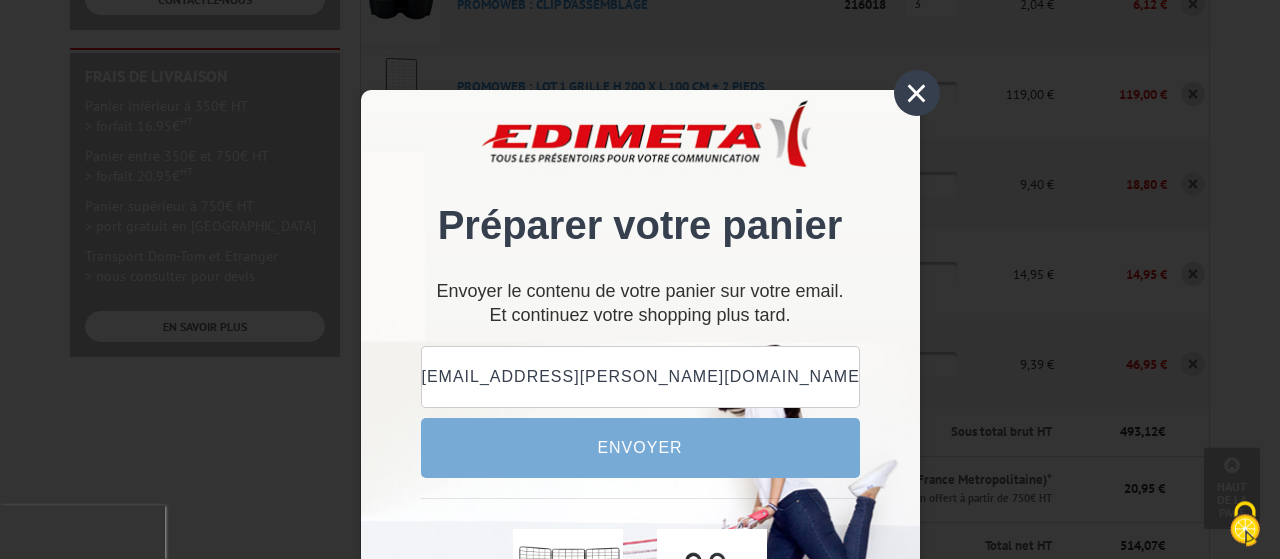 type on "alice.bryk@univ-rouen.fr" 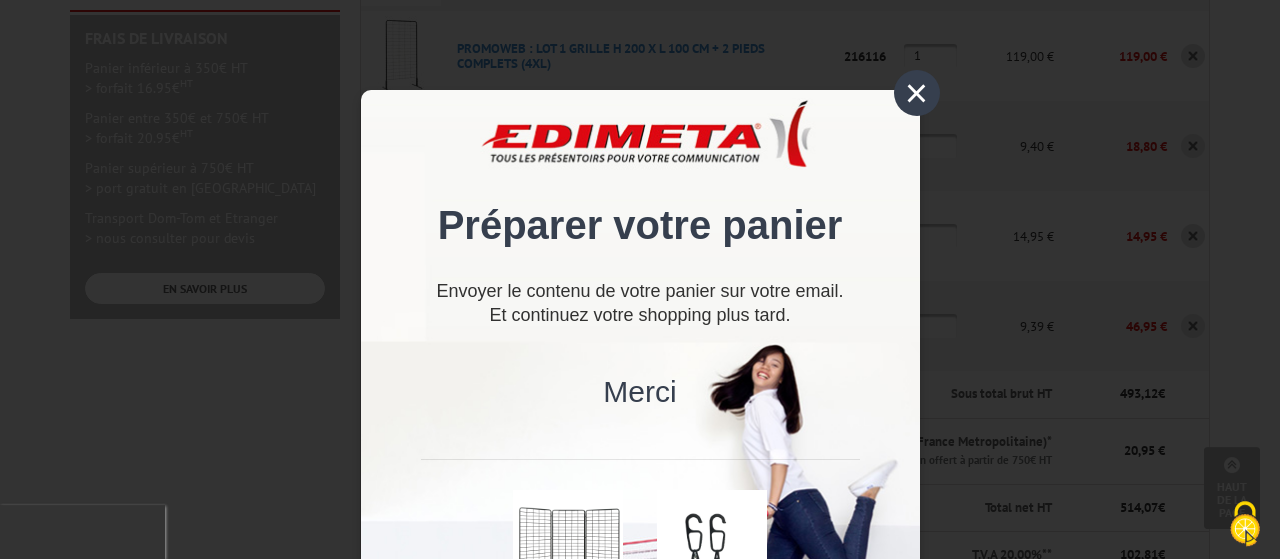 scroll, scrollTop: 610, scrollLeft: 0, axis: vertical 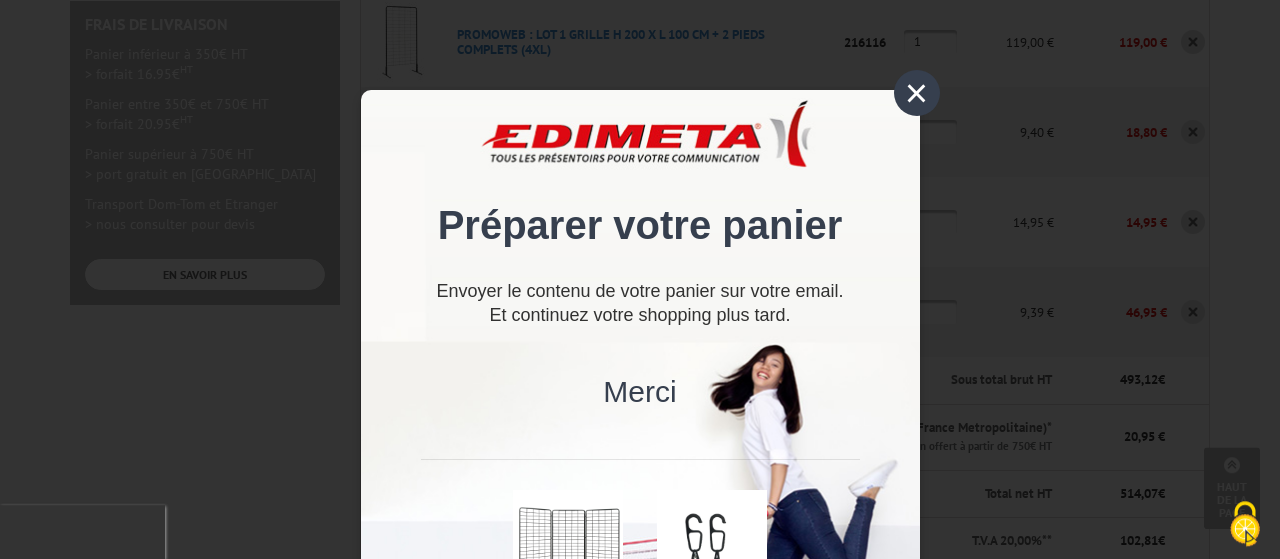 click on "×
Préparer votre panier
Envoyer le contenu de votre panier sur votre email. Et continuez votre shopping plus tard.
alice.bryk@univ-rouen.fr
Envoyer
Continuer mes achats
Merci
Finaliser ma commande                Continuer mes achats" at bounding box center (640, 385) 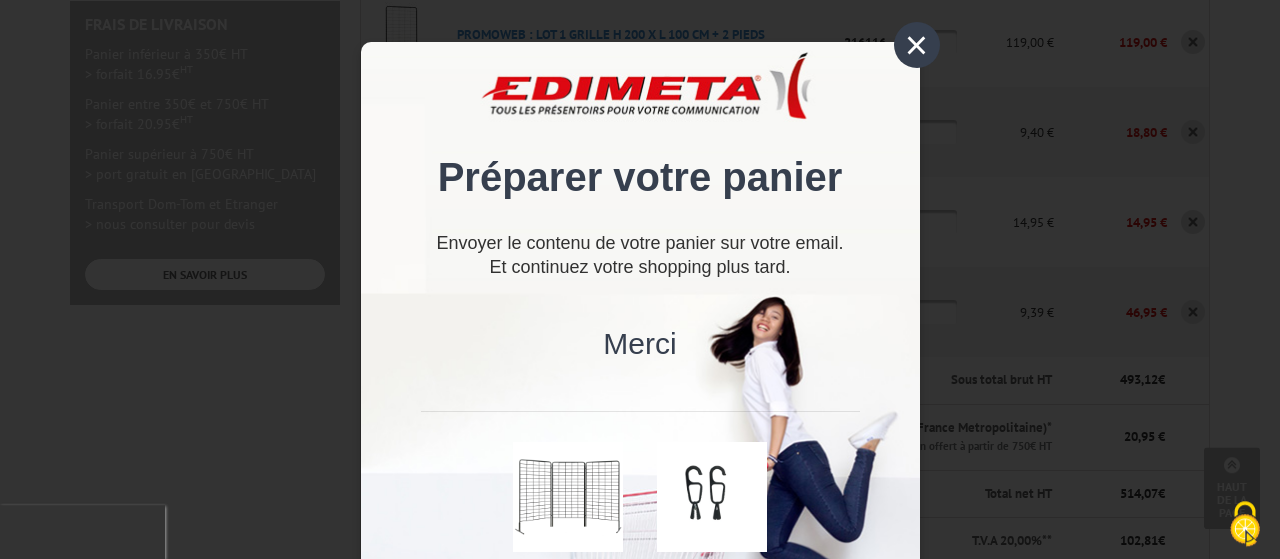 scroll, scrollTop: 151, scrollLeft: 0, axis: vertical 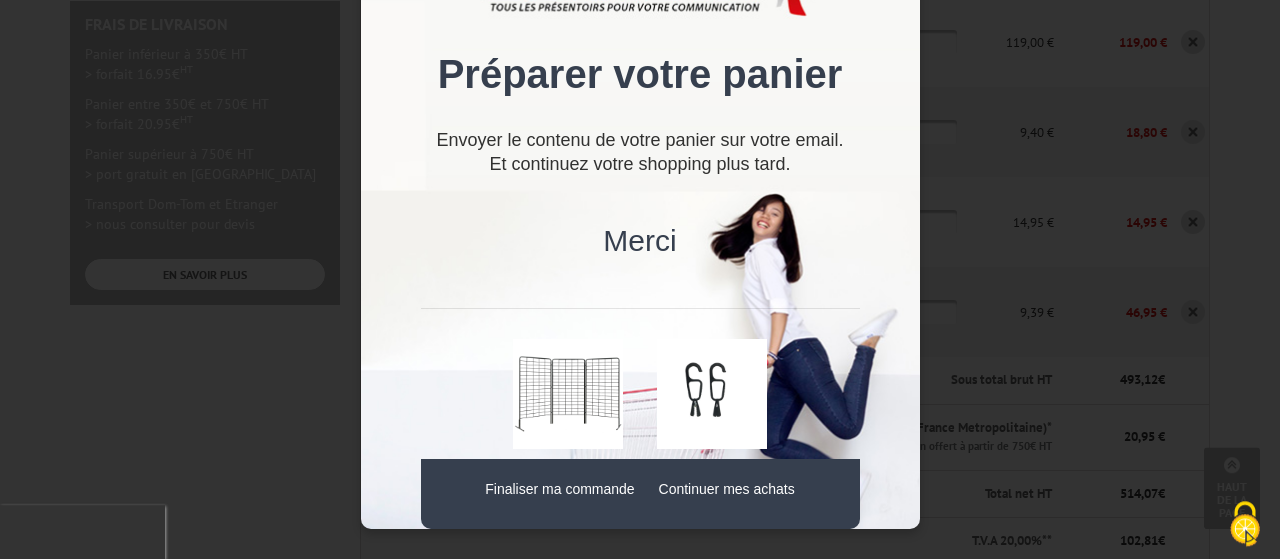 click on "Finaliser ma commande" at bounding box center [559, 489] 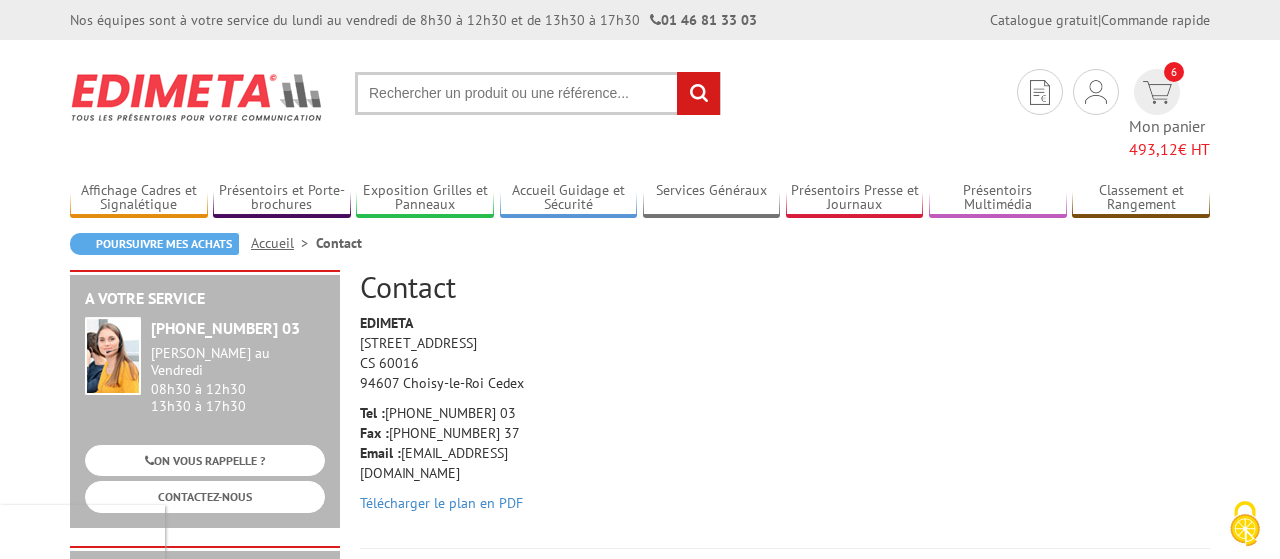 scroll, scrollTop: 0, scrollLeft: 0, axis: both 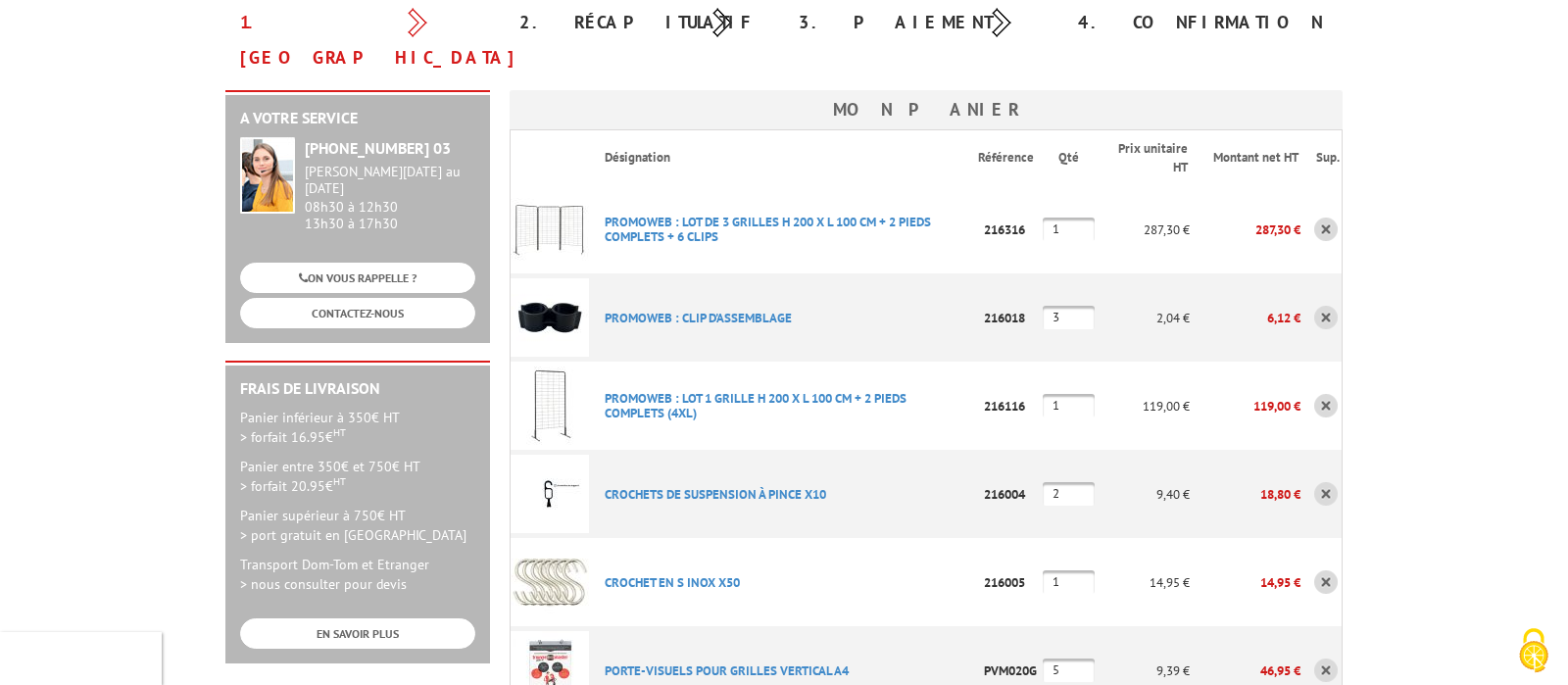 click on "PORTE-VISUELS POUR GRILLES VERTICAL A4
Code promo non activable pour cet article" at bounding box center (783, 670) 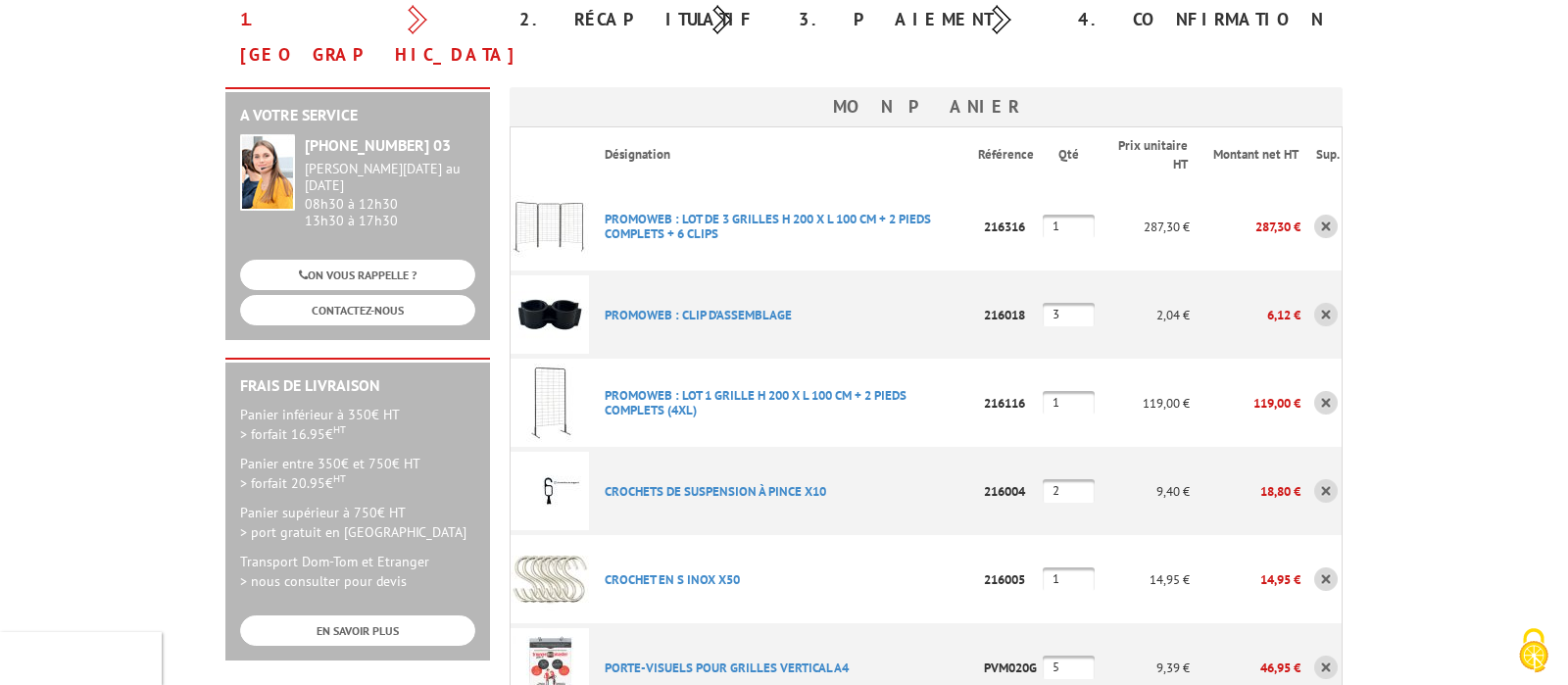 scroll, scrollTop: 238, scrollLeft: 0, axis: vertical 